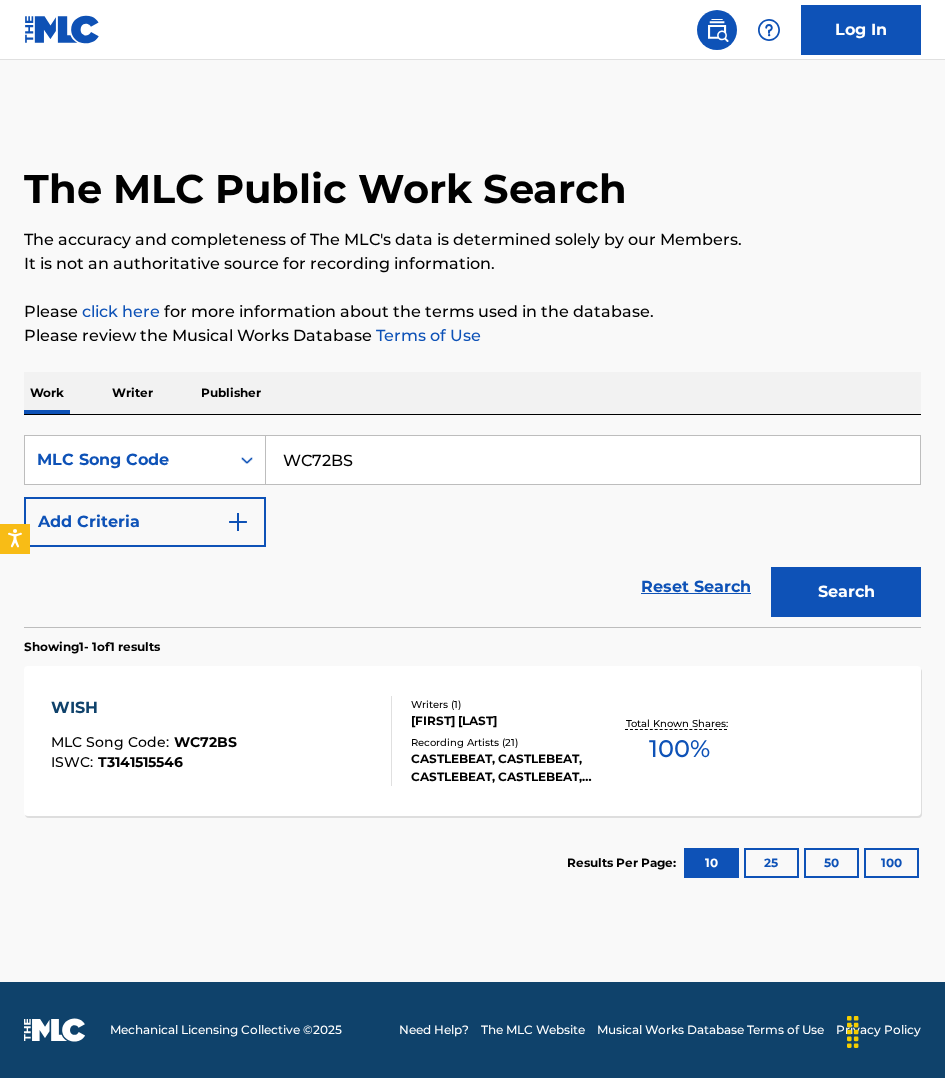 scroll, scrollTop: 0, scrollLeft: 0, axis: both 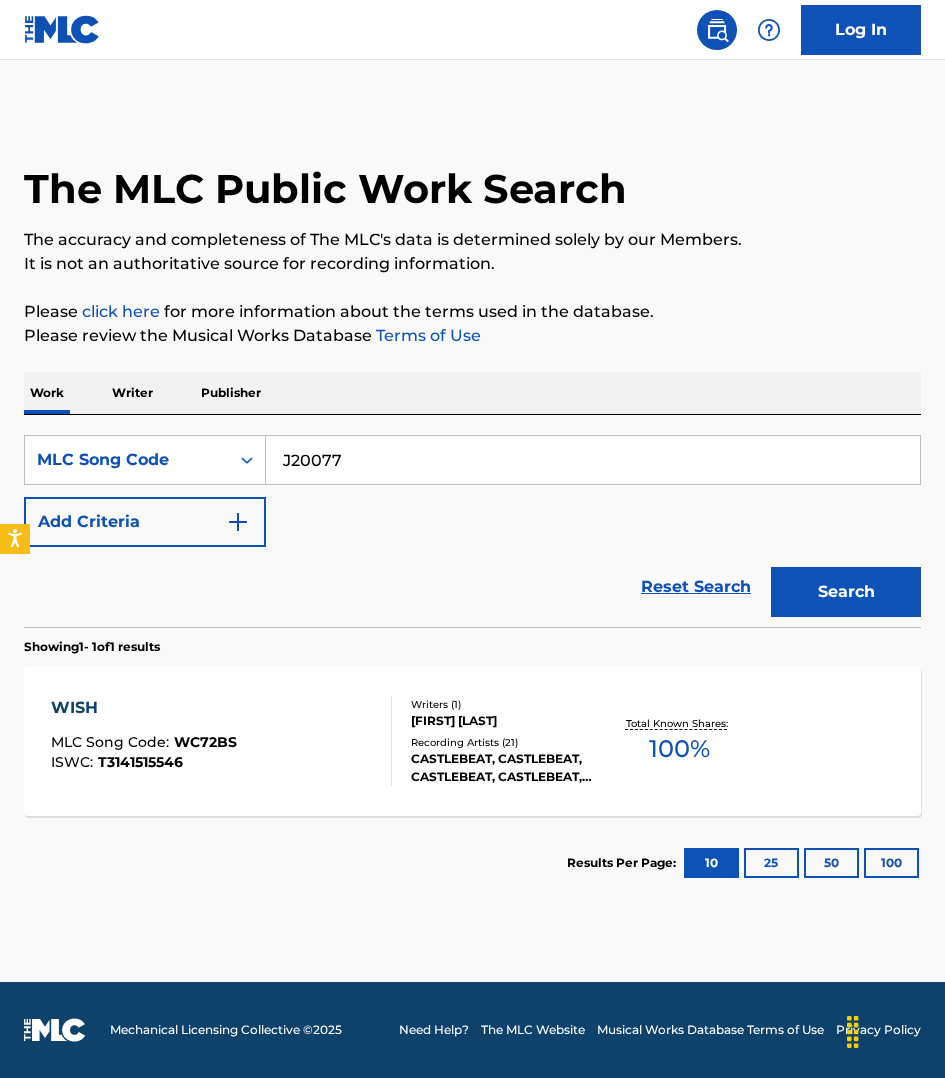 type on "J20077" 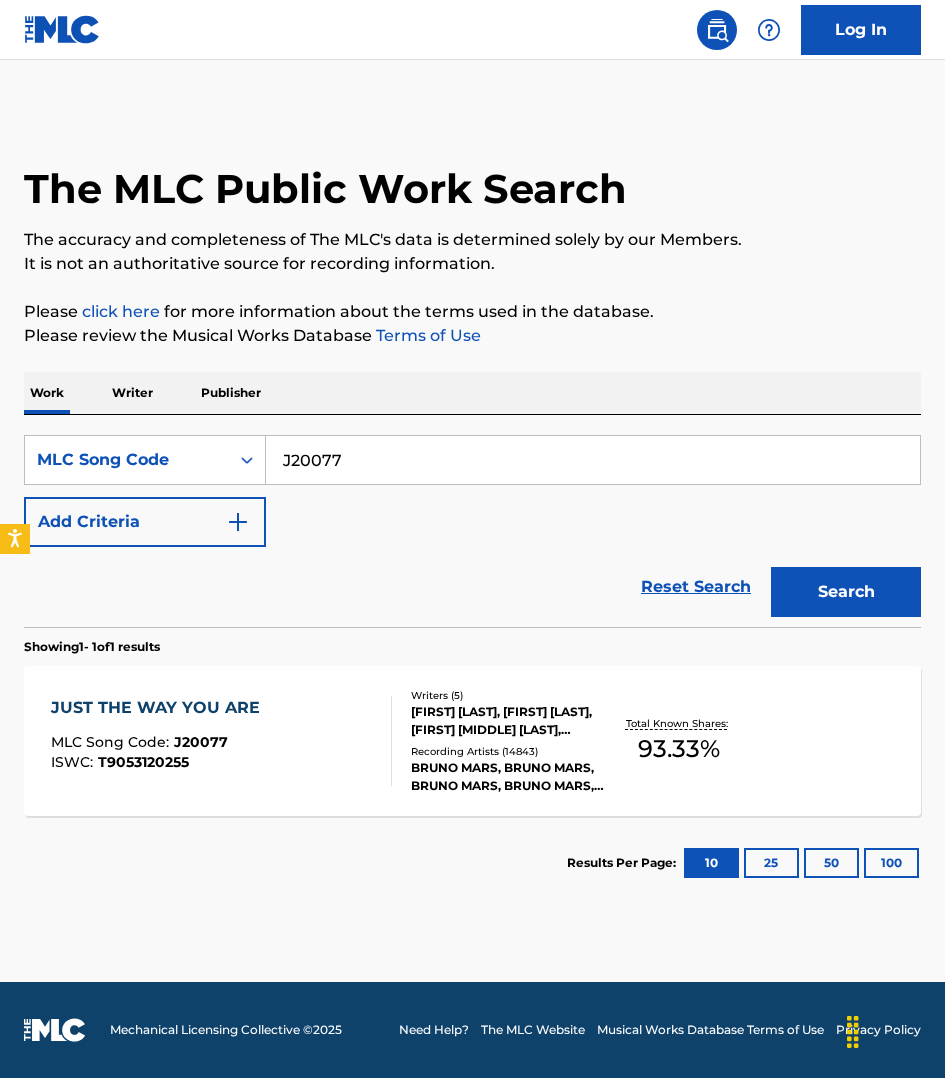 click on "JUST THE WAY YOU ARE MLC Song Code : J20077 ISWC : T9053120255" at bounding box center (221, 741) 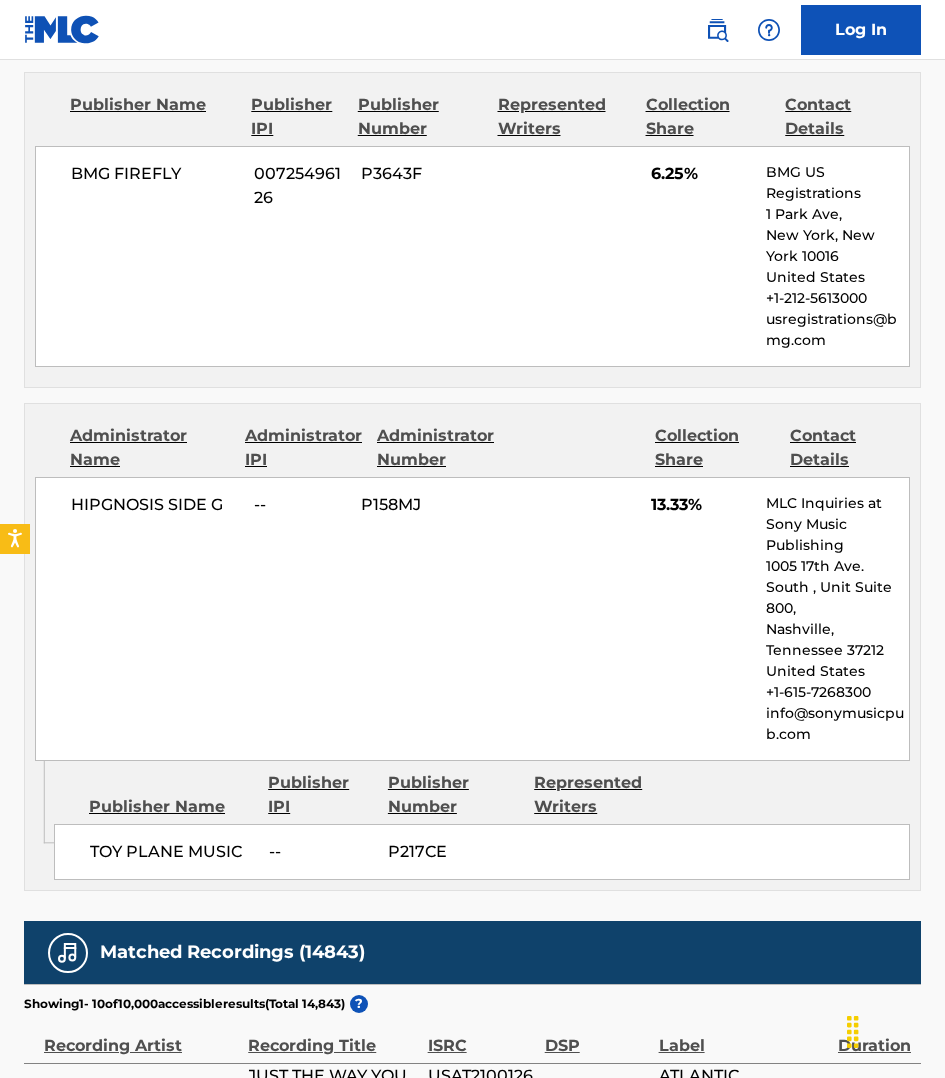 scroll, scrollTop: 4062, scrollLeft: 0, axis: vertical 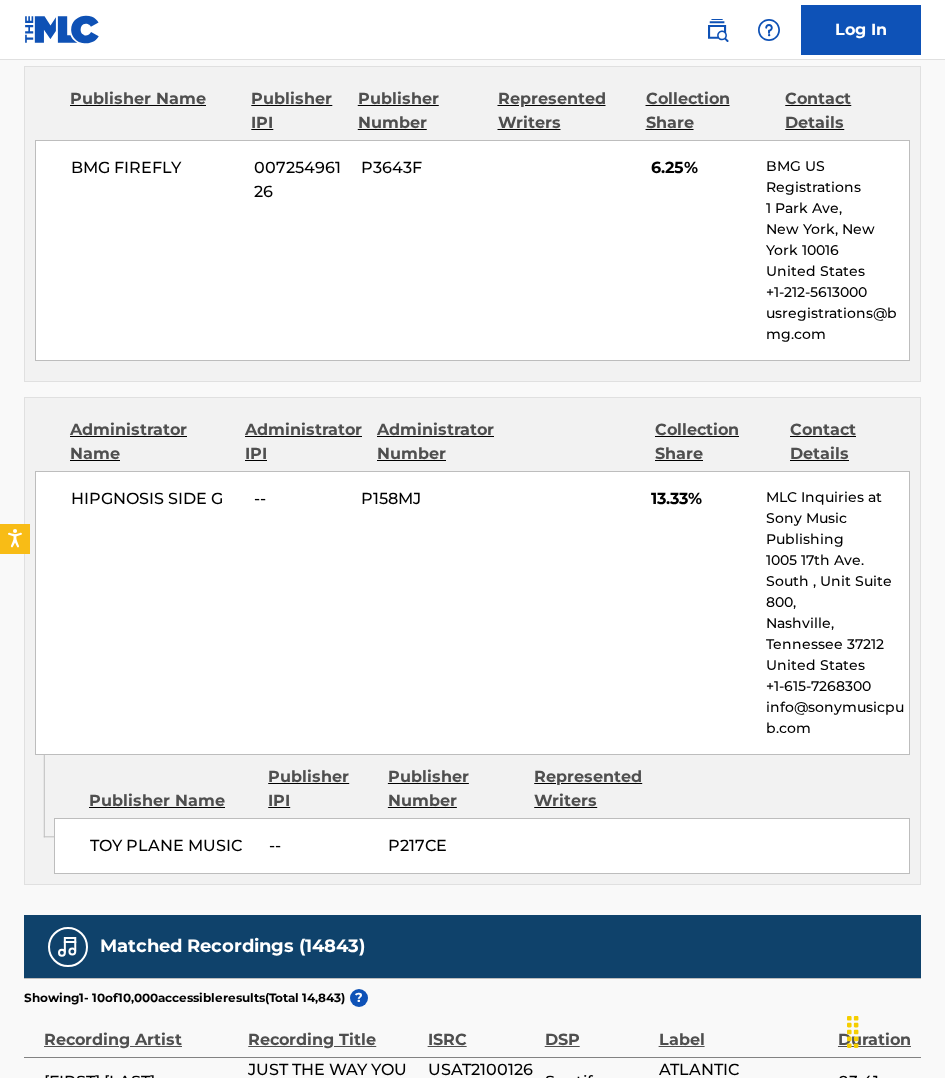 click on "Log In" at bounding box center [472, 30] 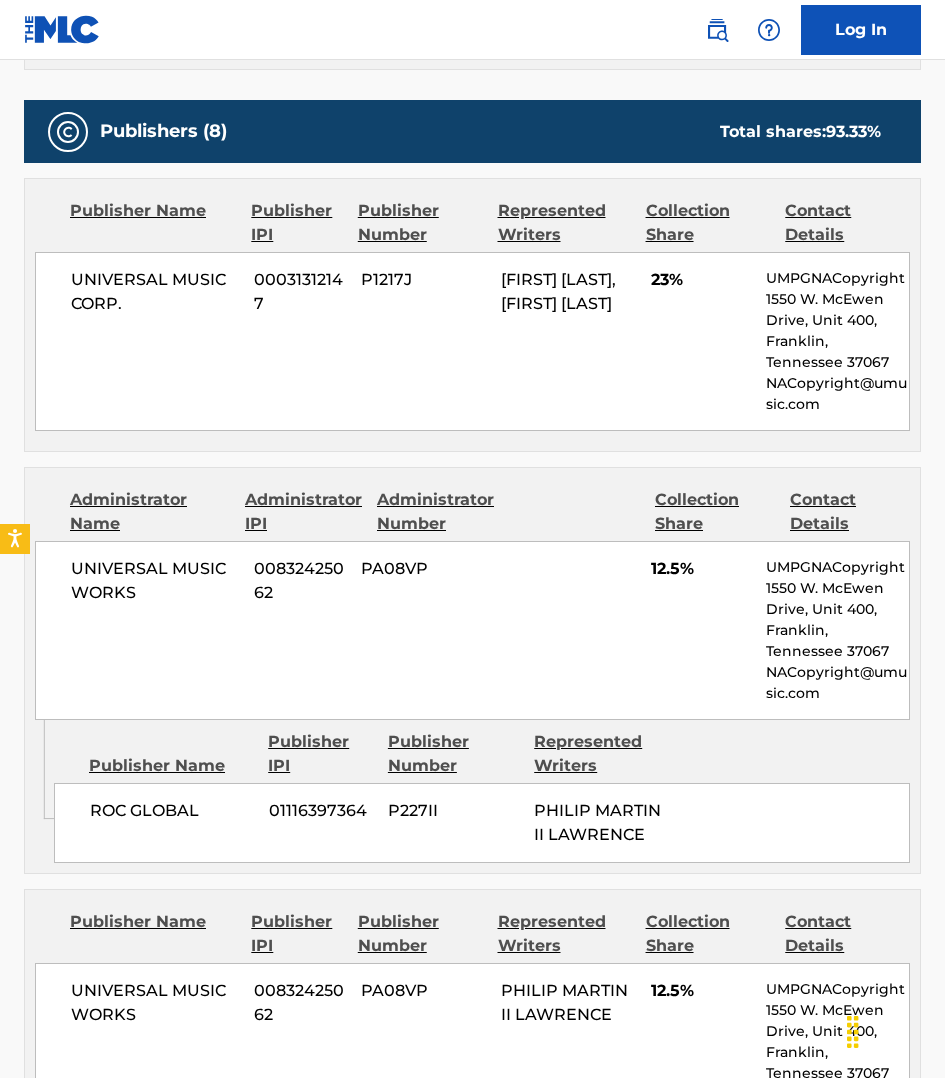scroll, scrollTop: 1812, scrollLeft: 0, axis: vertical 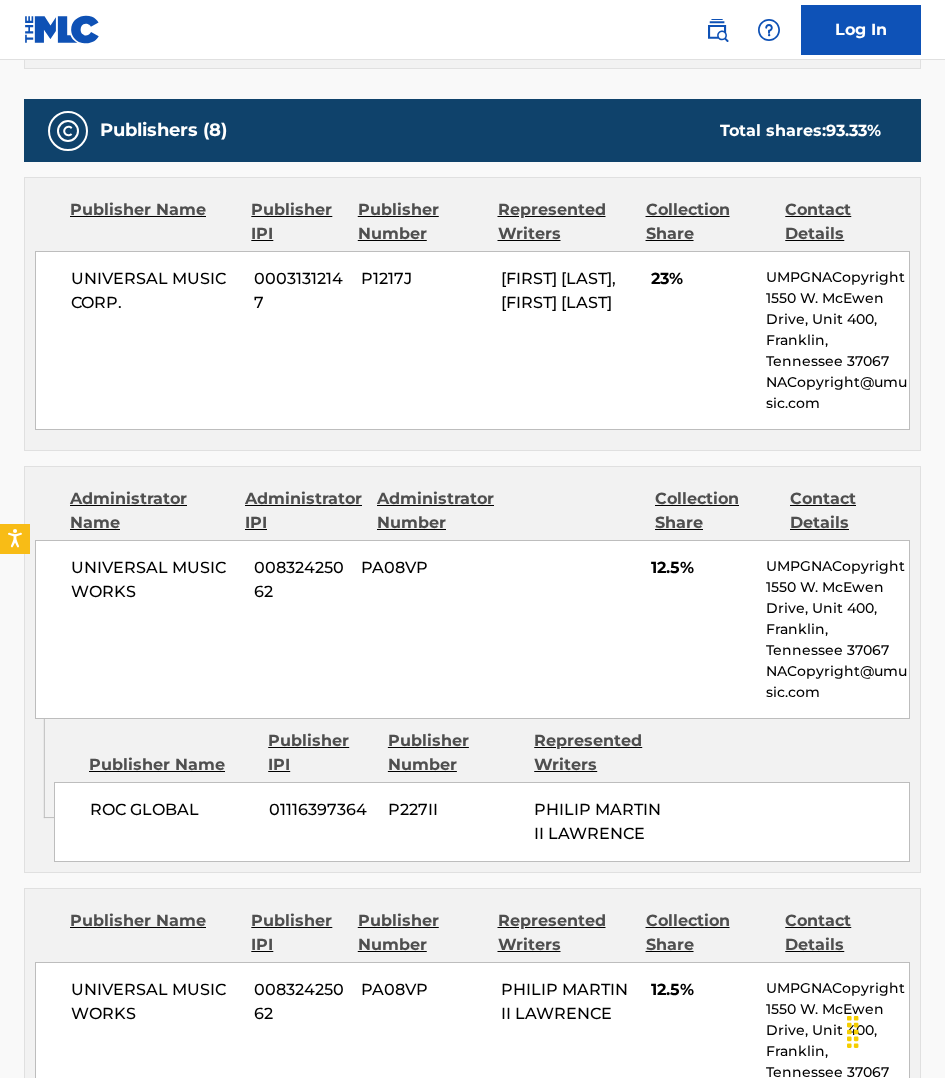 click on "Log In" at bounding box center (472, 30) 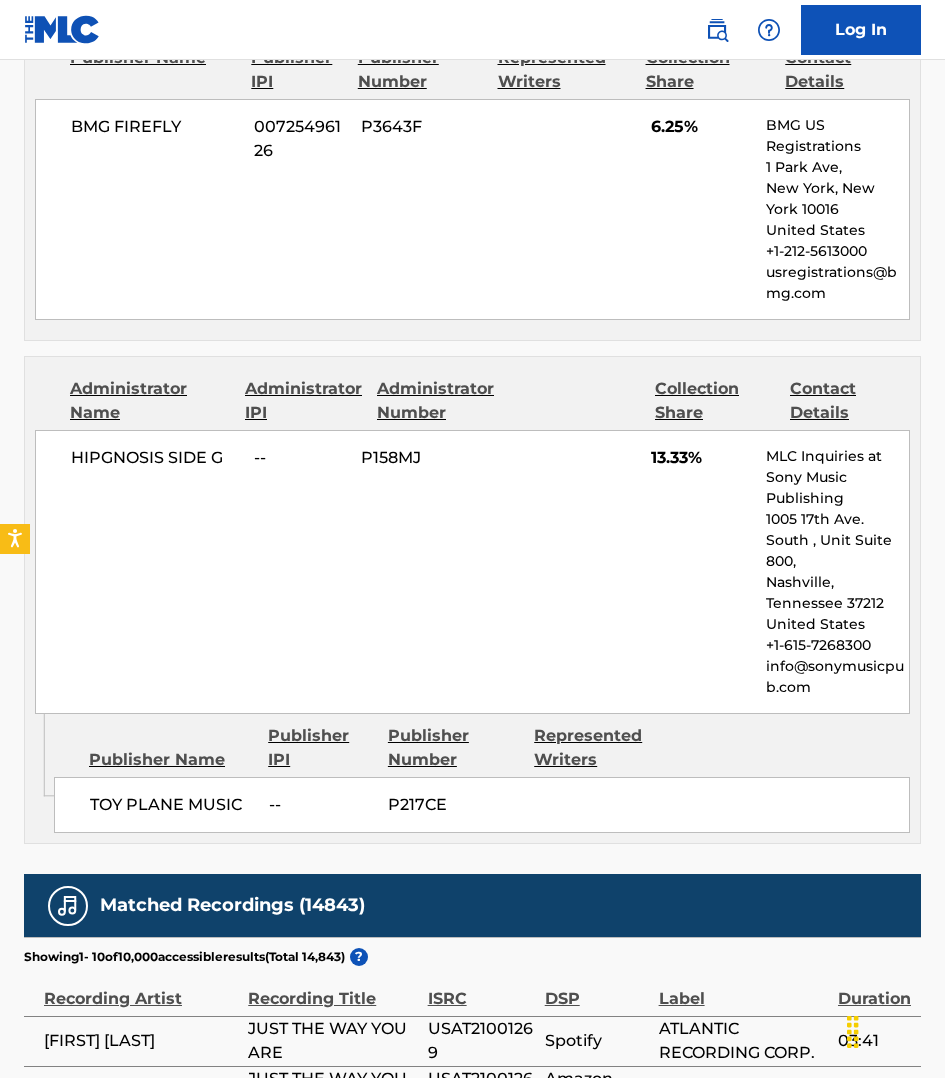 scroll, scrollTop: 4156, scrollLeft: 0, axis: vertical 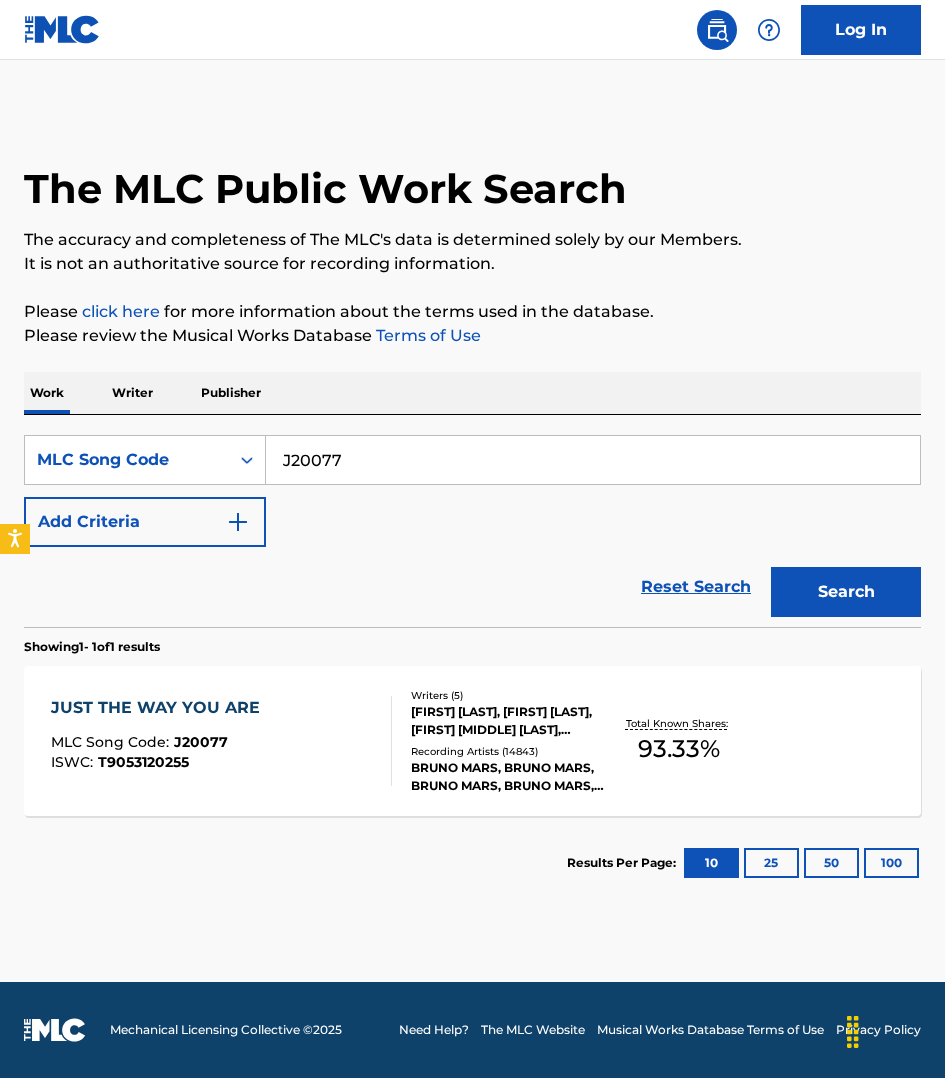 click on "J20077" at bounding box center [593, 460] 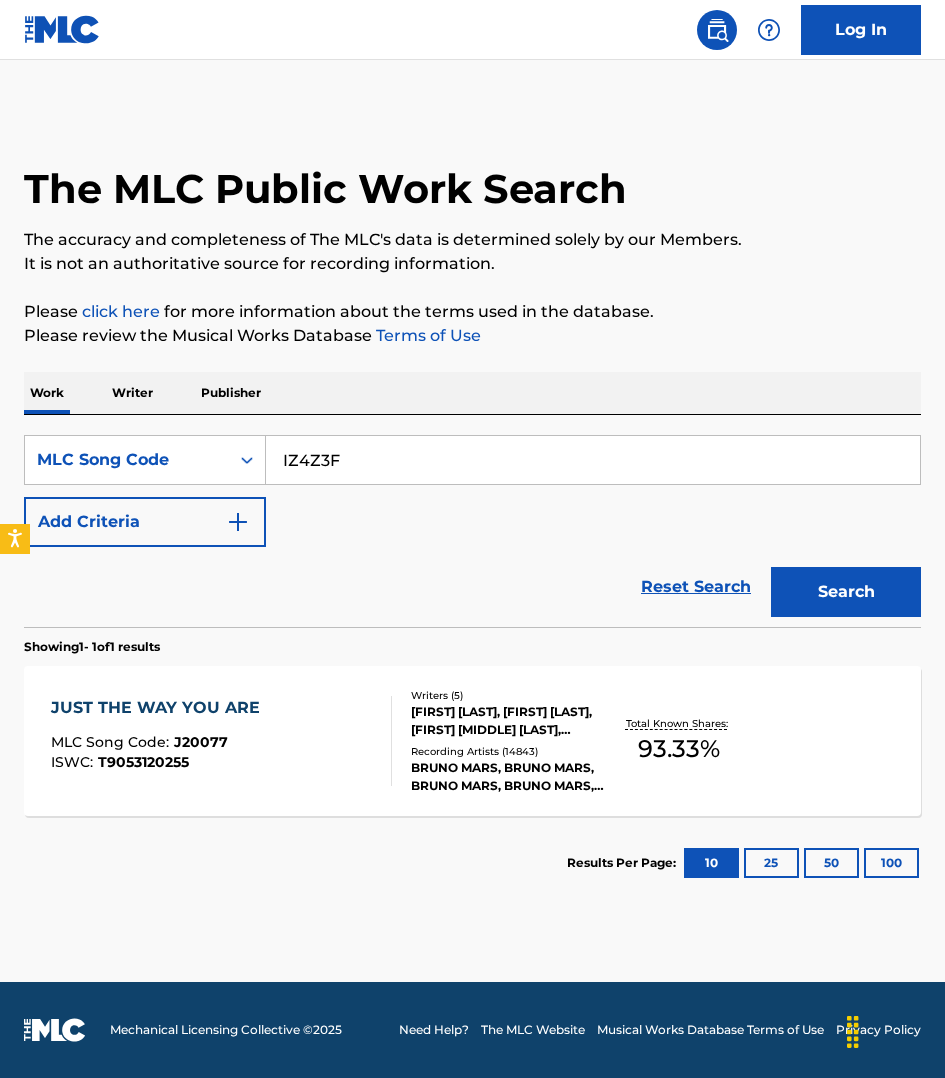type on "IZ4Z3F" 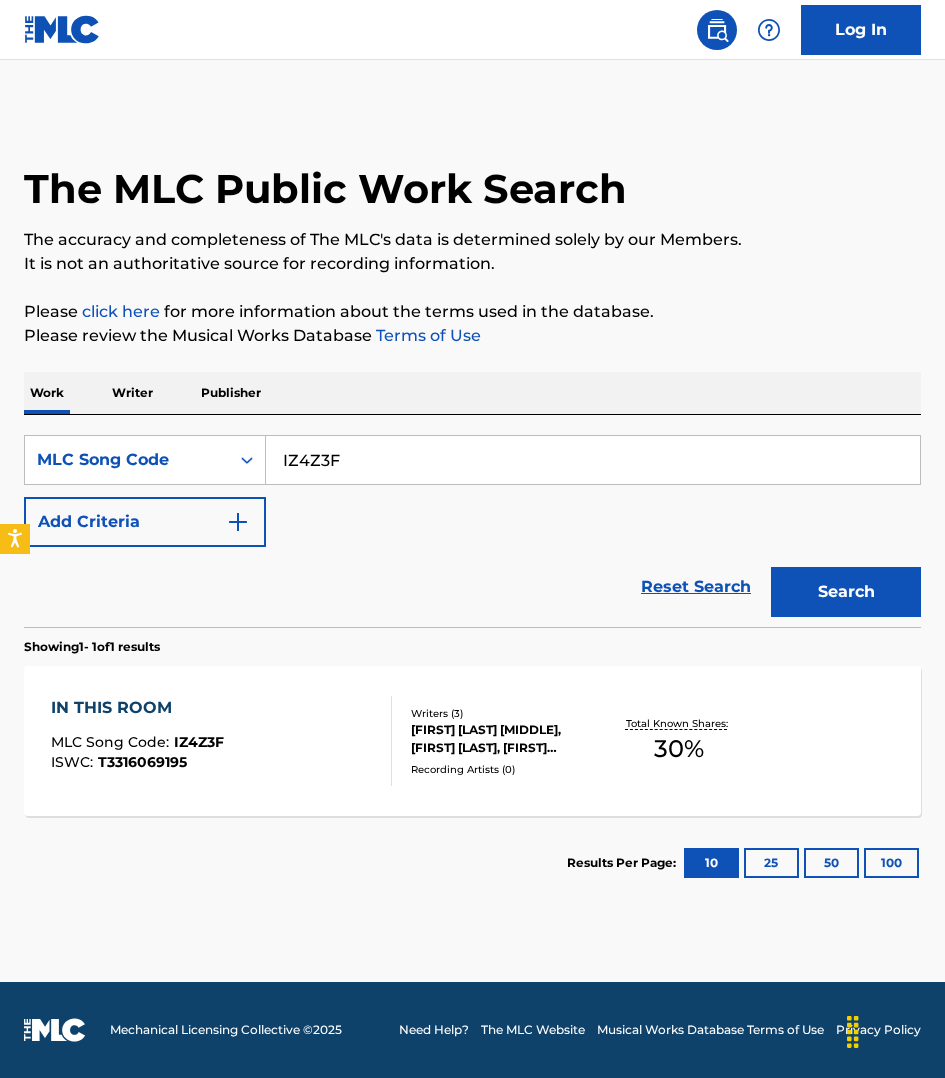 click on "IN THIS ROOM MLC Song Code : IZ4Z3F ISWC : T3316069195" at bounding box center [221, 741] 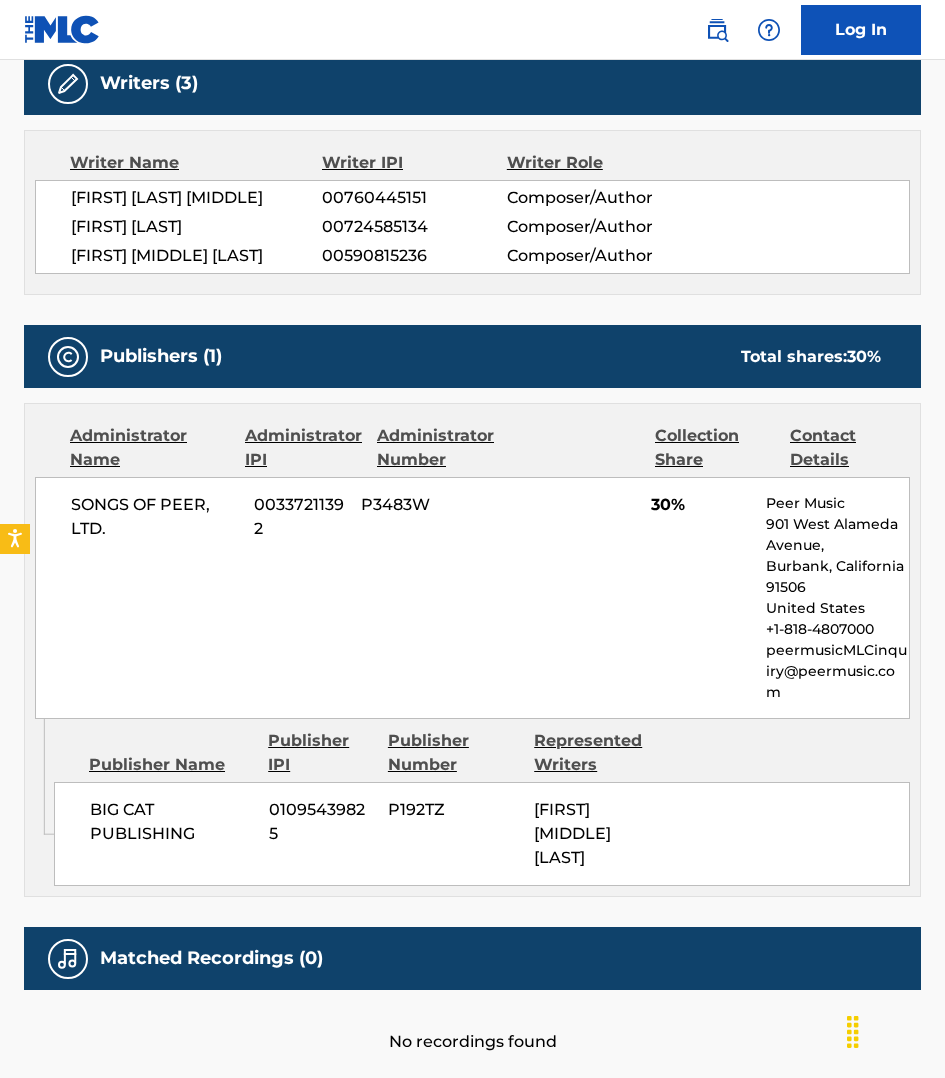 scroll, scrollTop: 687, scrollLeft: 0, axis: vertical 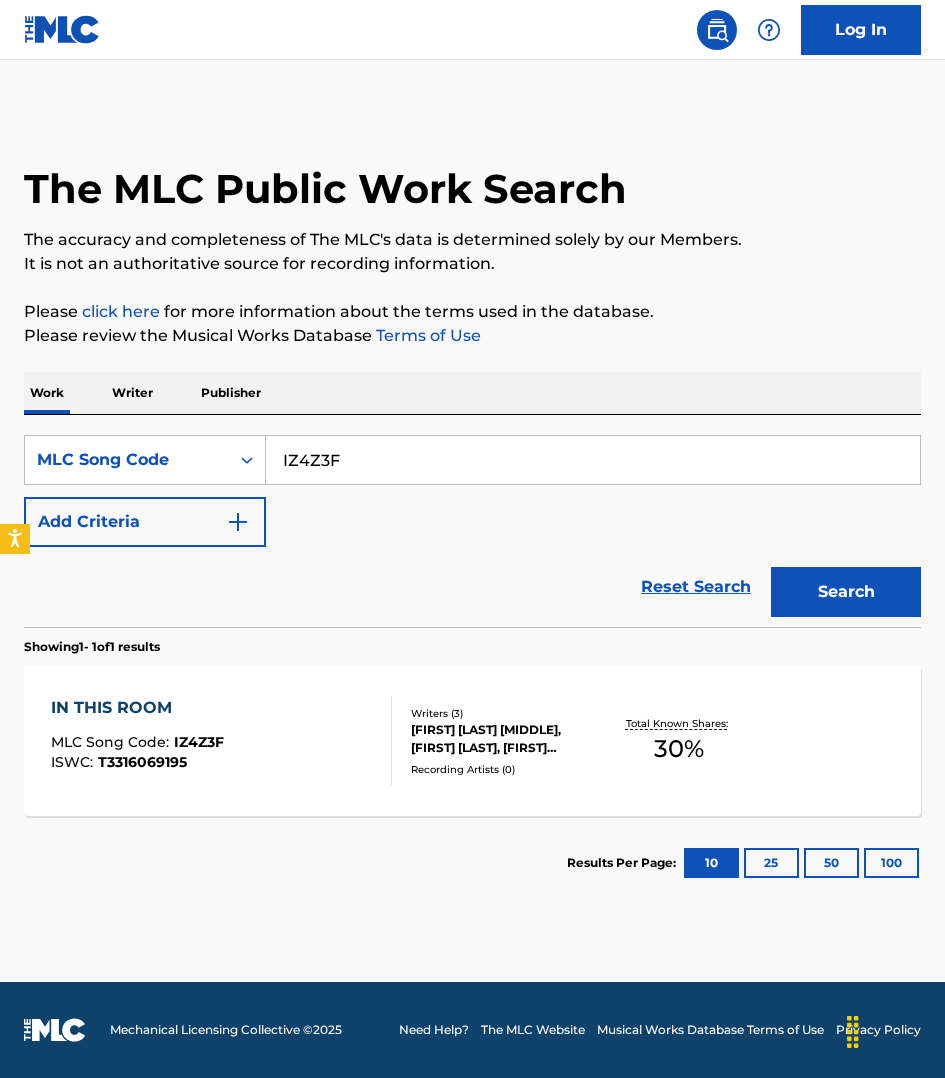click on "IZ4Z3F" at bounding box center (593, 460) 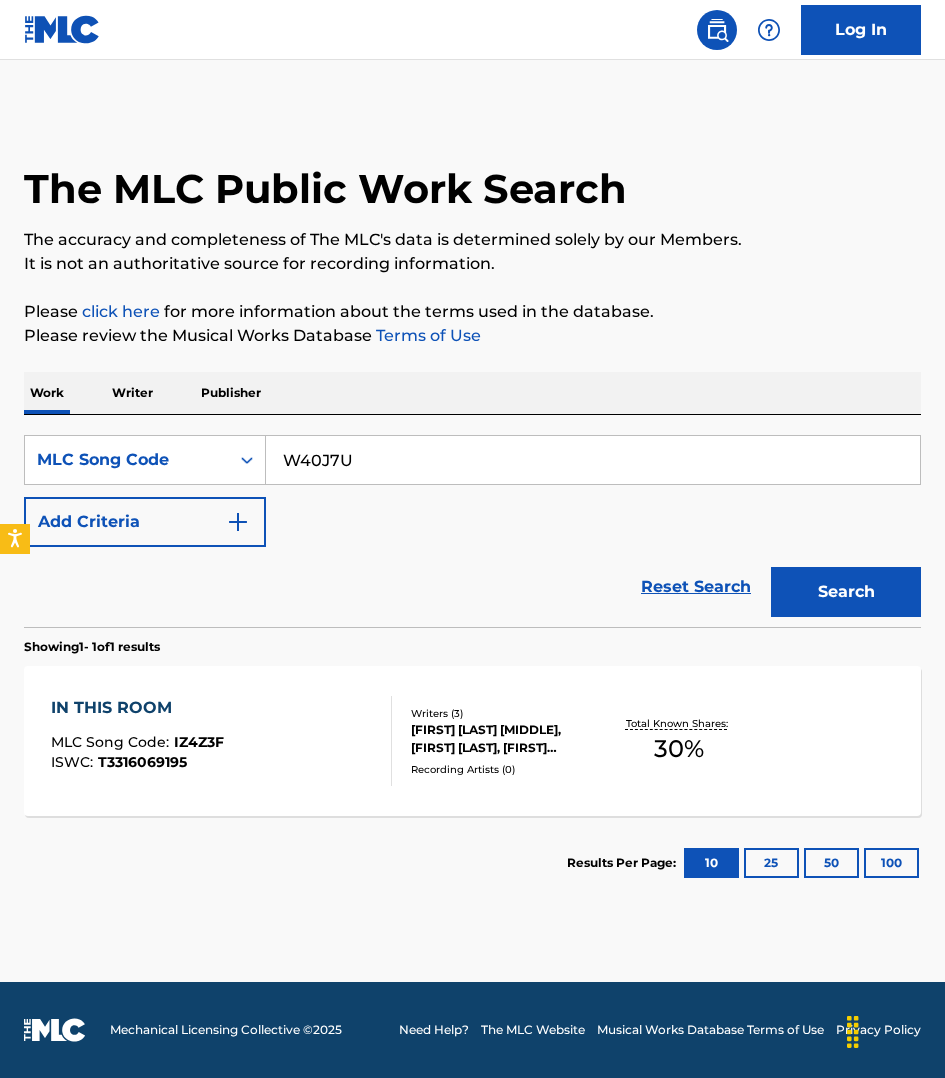 click on "Search" at bounding box center [846, 592] 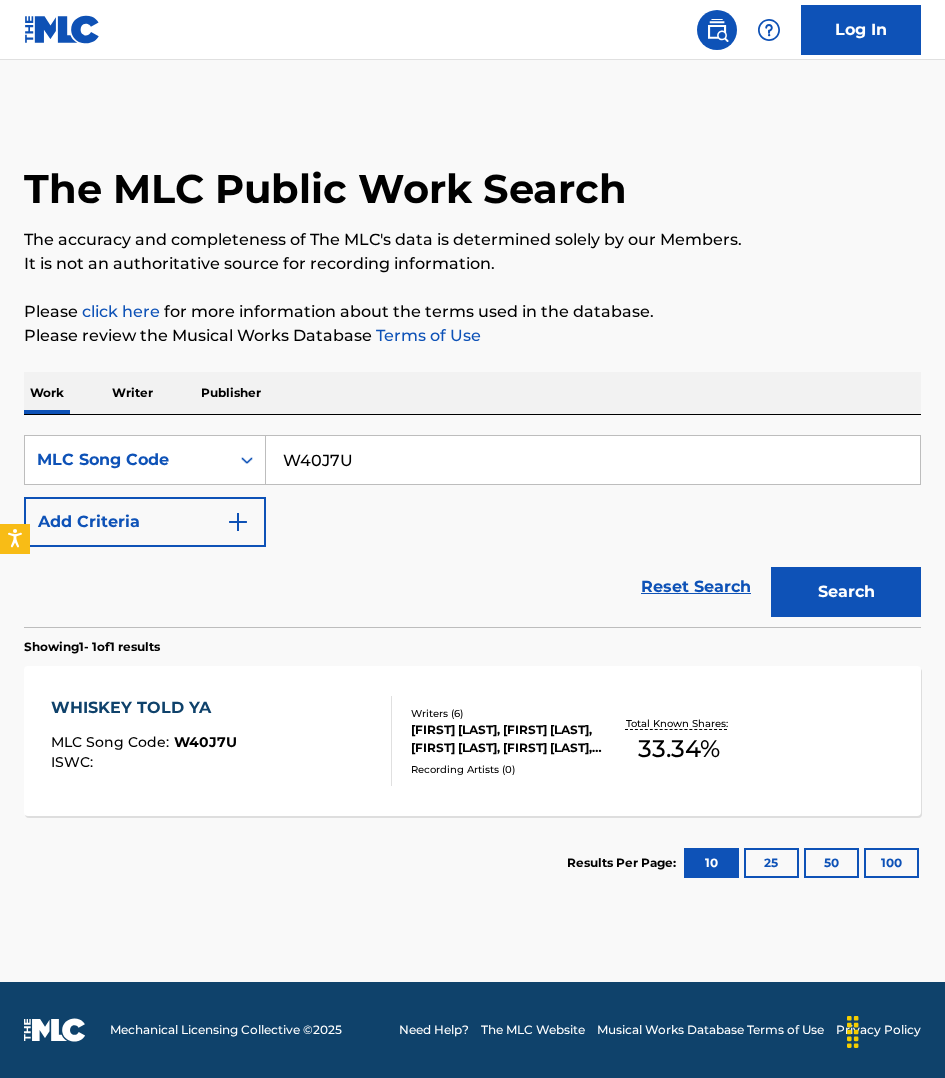 click on "W40J7U" at bounding box center (593, 460) 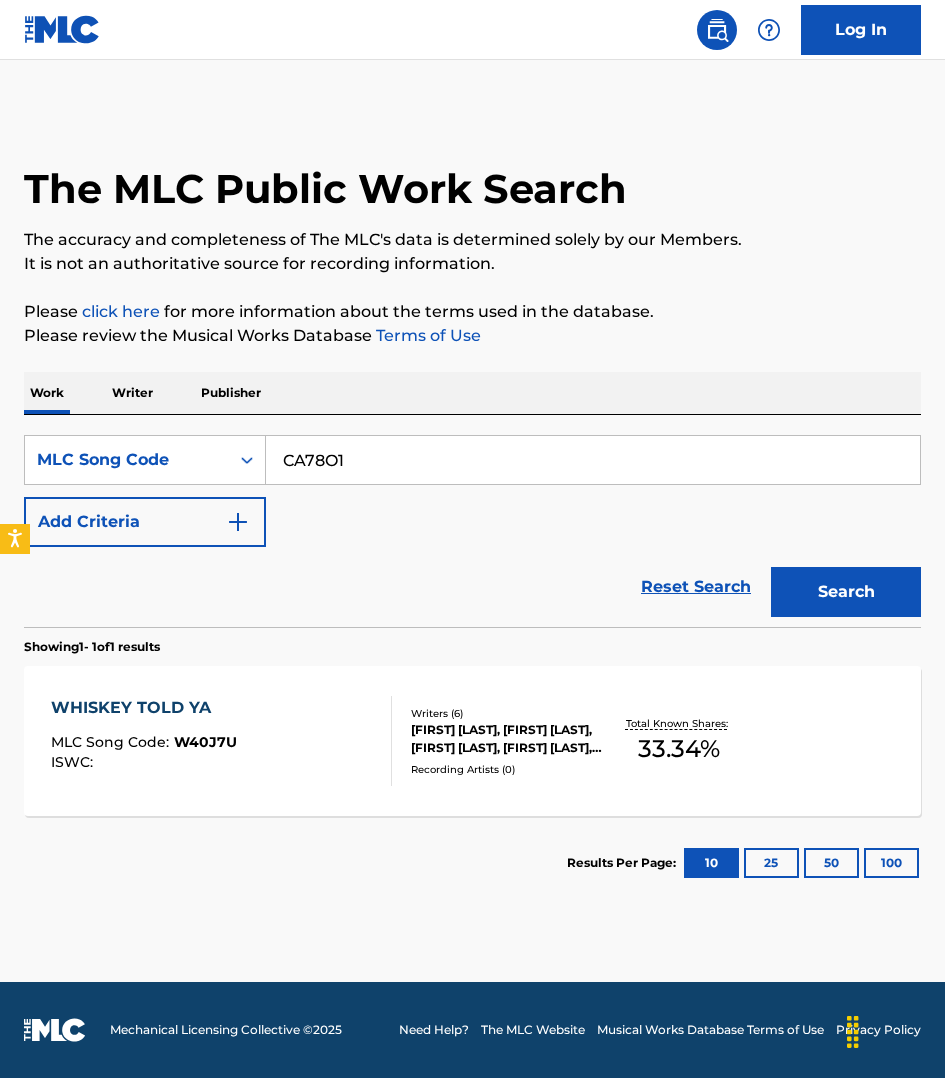 type on "CA78O1" 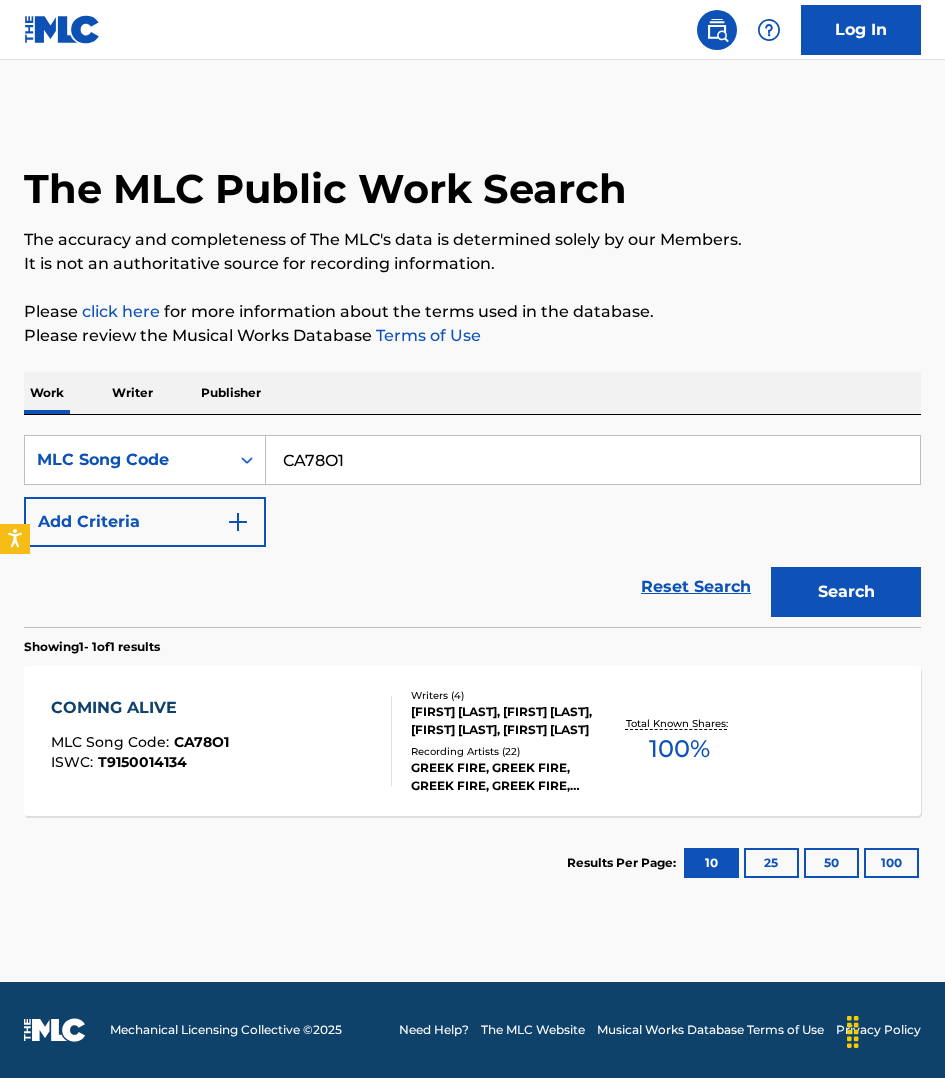 click on "COMING ALIVE MLC Song Code : CA78O1 ISWC : T9150014134" at bounding box center [221, 741] 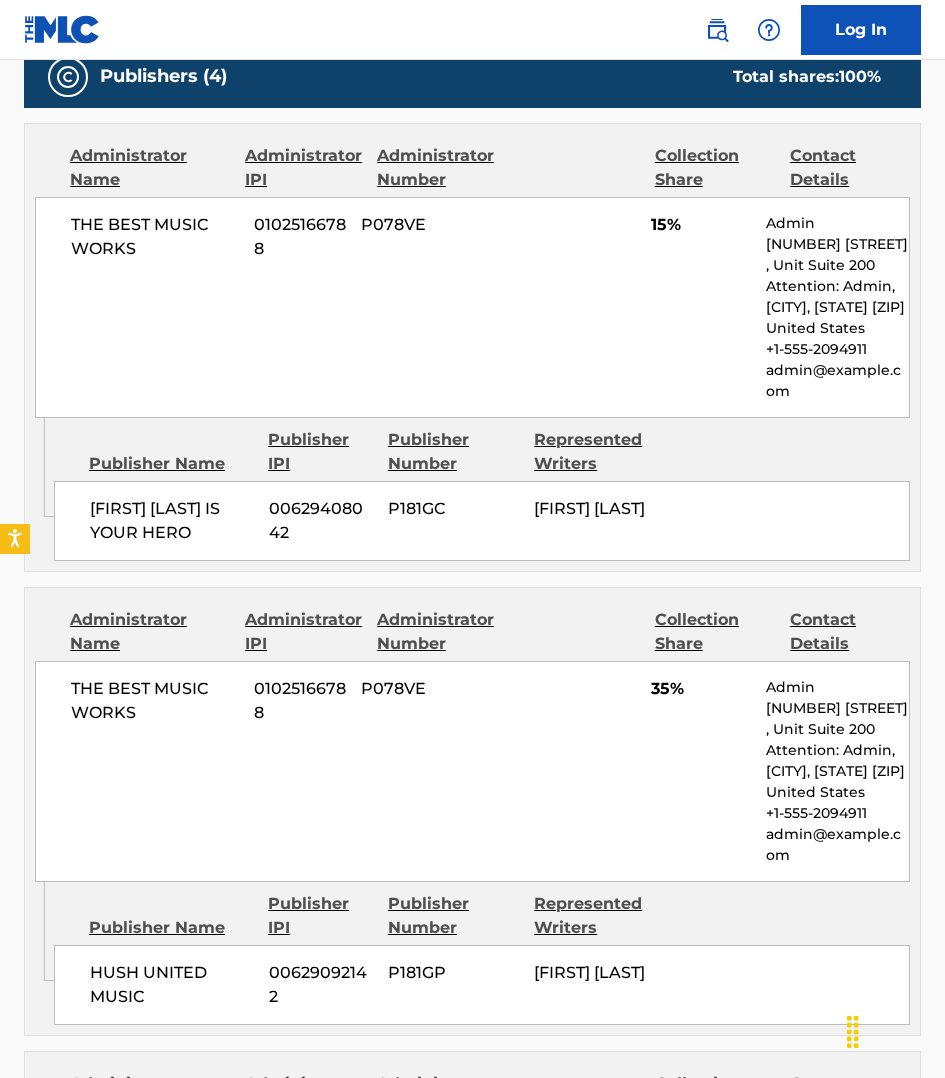 scroll, scrollTop: 968, scrollLeft: 0, axis: vertical 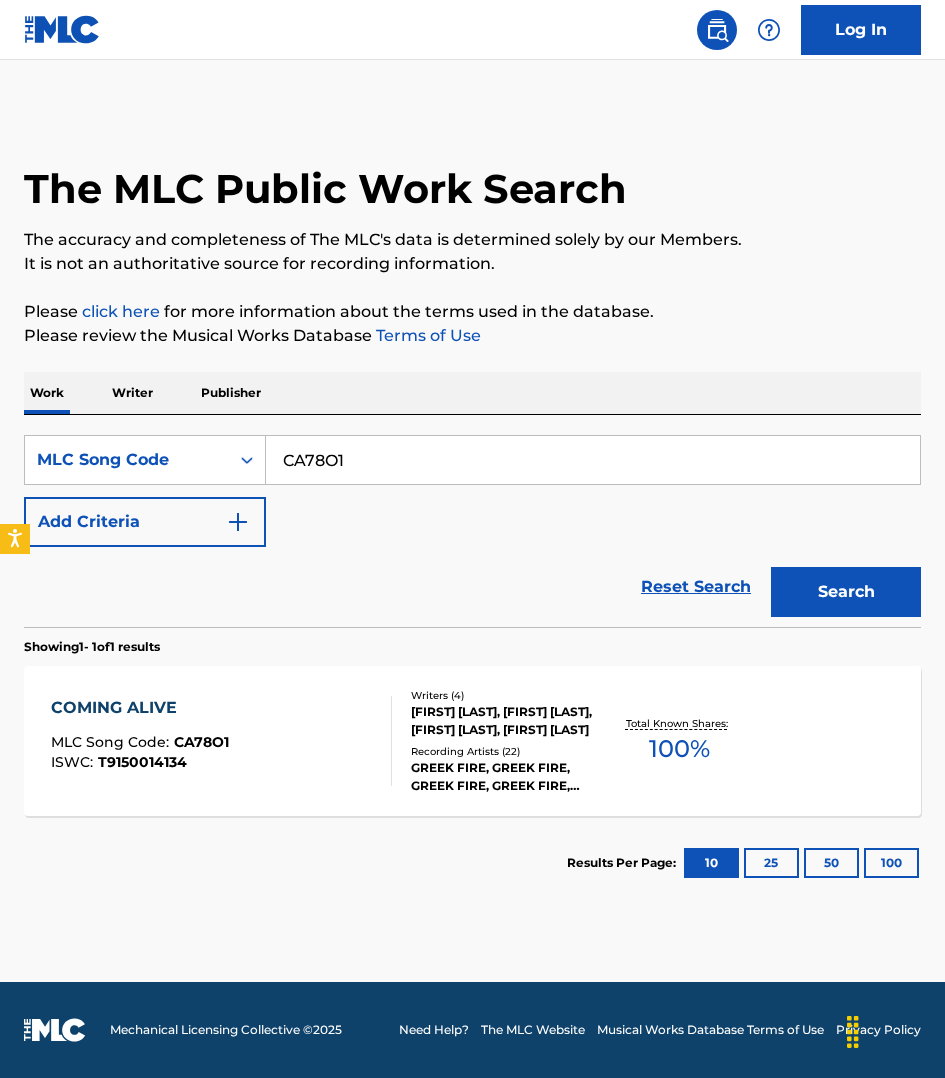 click on "CA78O1" at bounding box center [593, 460] 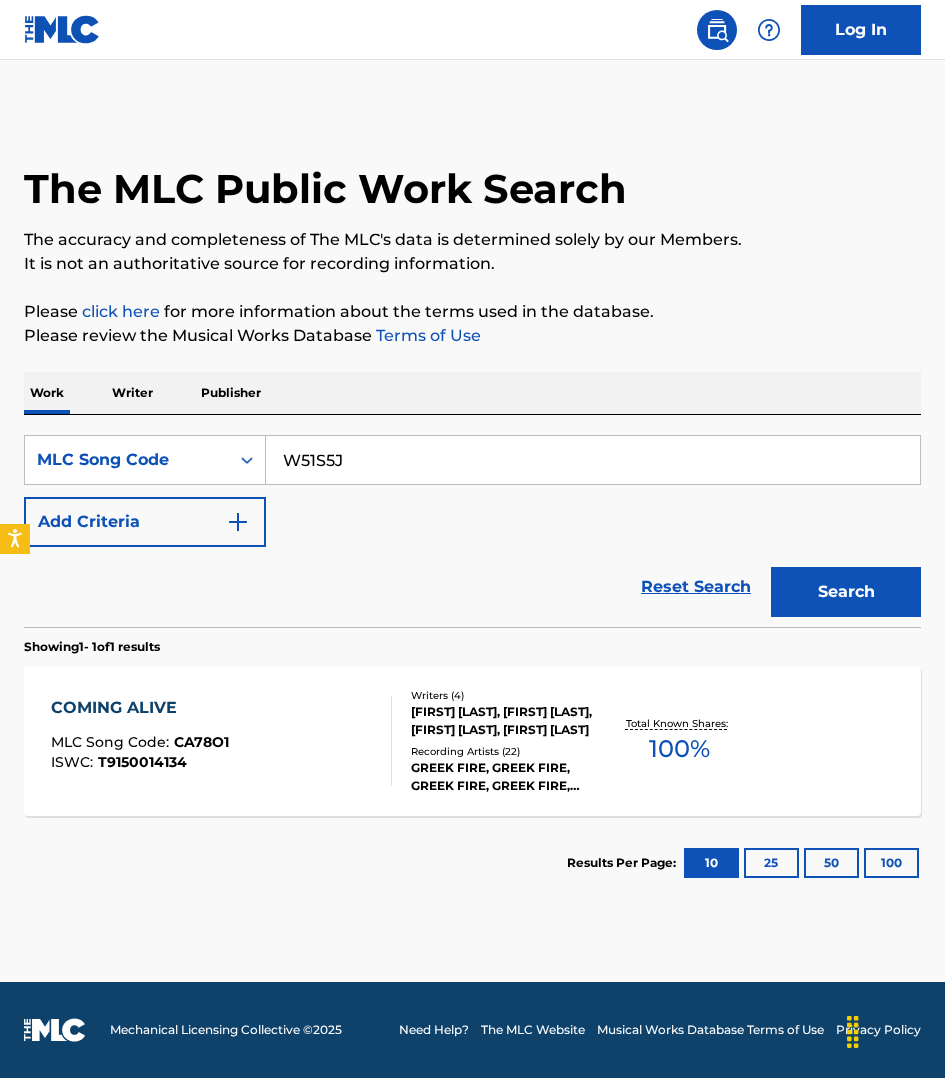 type on "W51S5J" 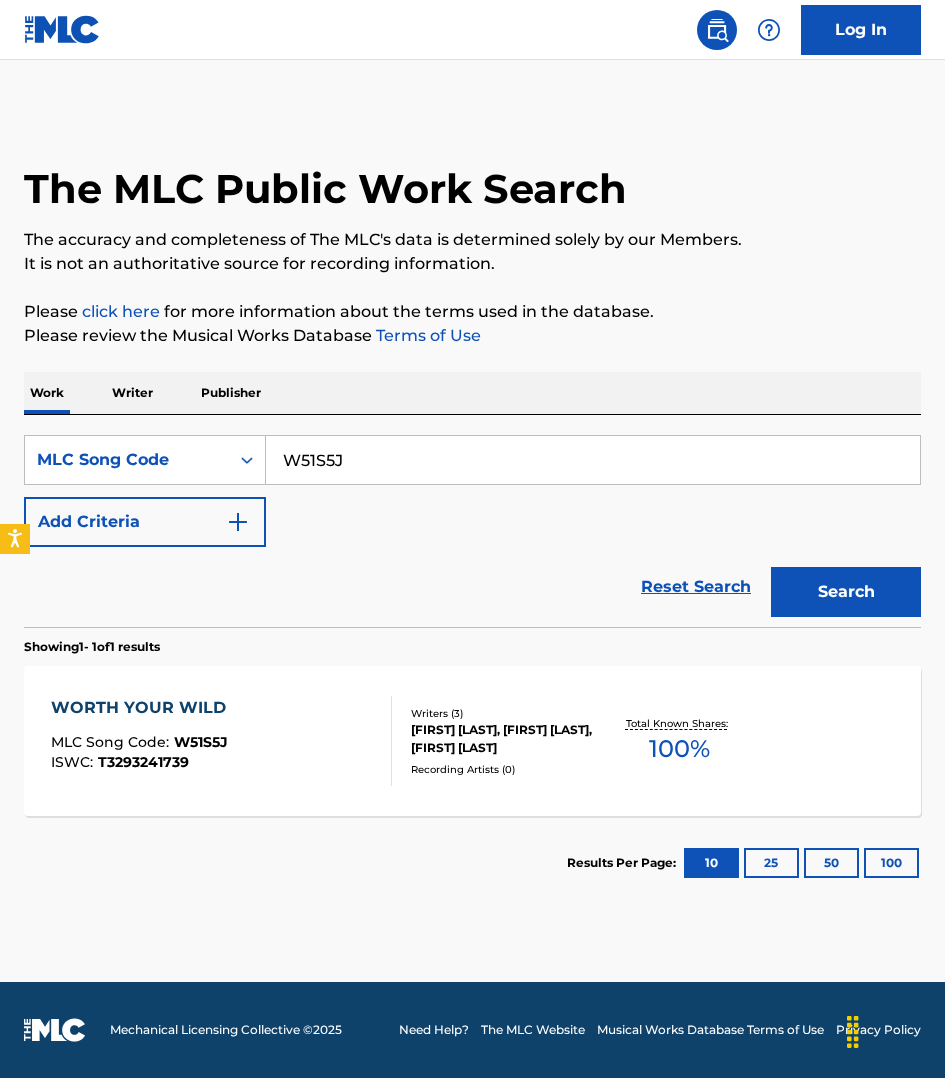 click on "WORTH YOUR WILD MLC Song Code : W51S5J ISWC : T3293241739" at bounding box center (221, 741) 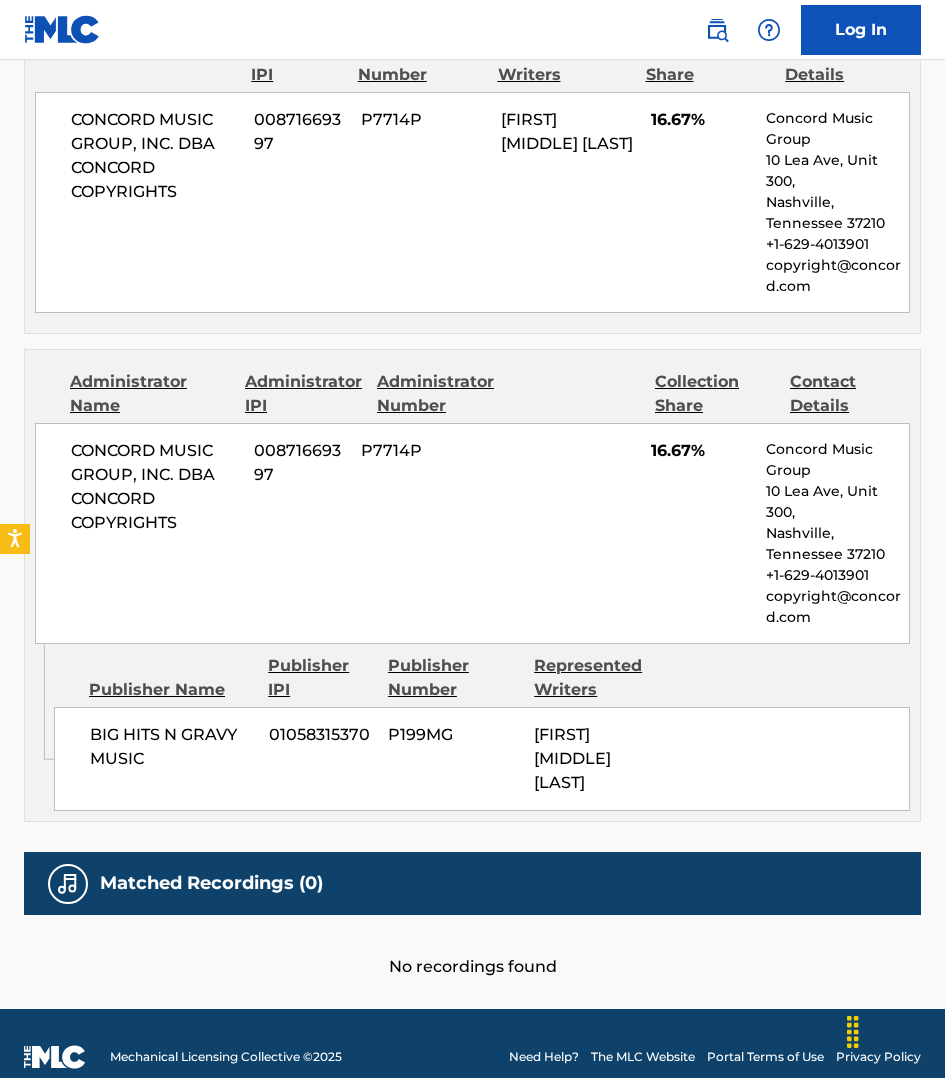 scroll, scrollTop: 3093, scrollLeft: 0, axis: vertical 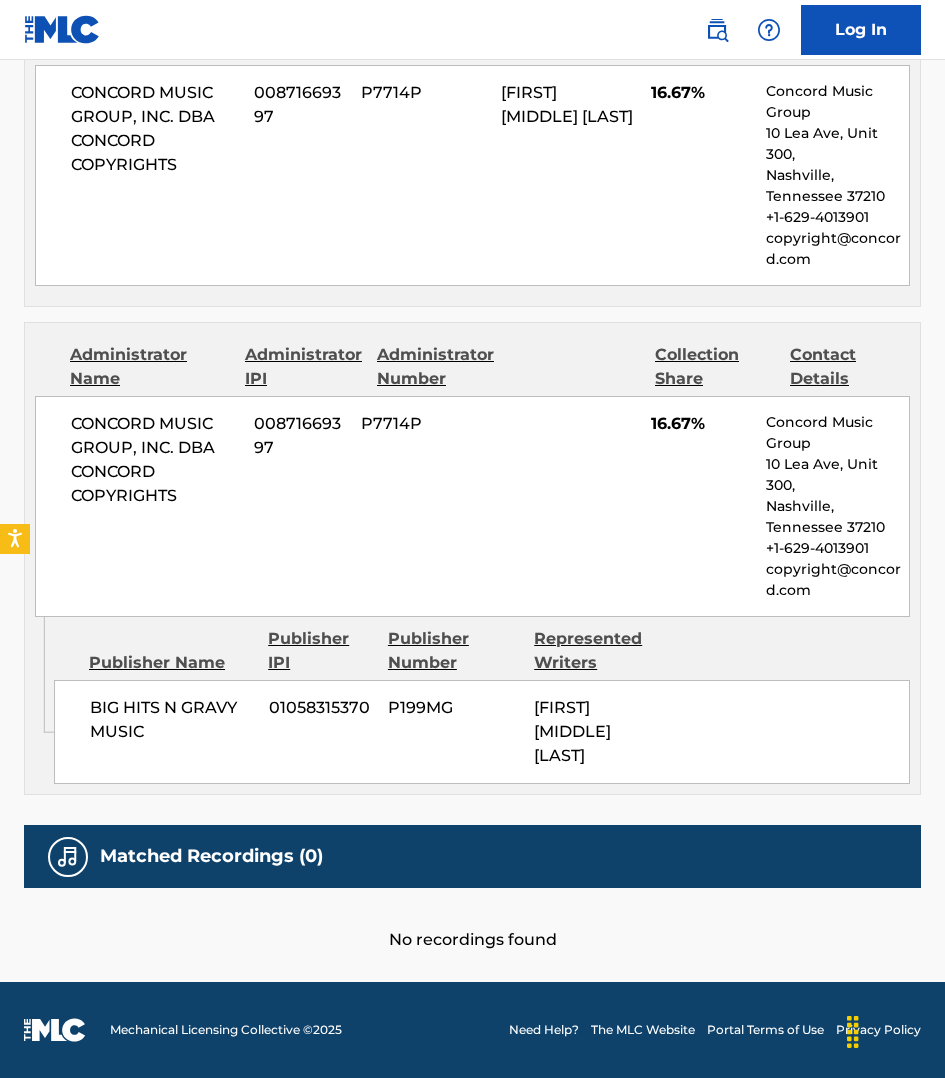 click on "Publisher Name Publisher IPI Publisher Number Represented Writers" at bounding box center [482, 651] 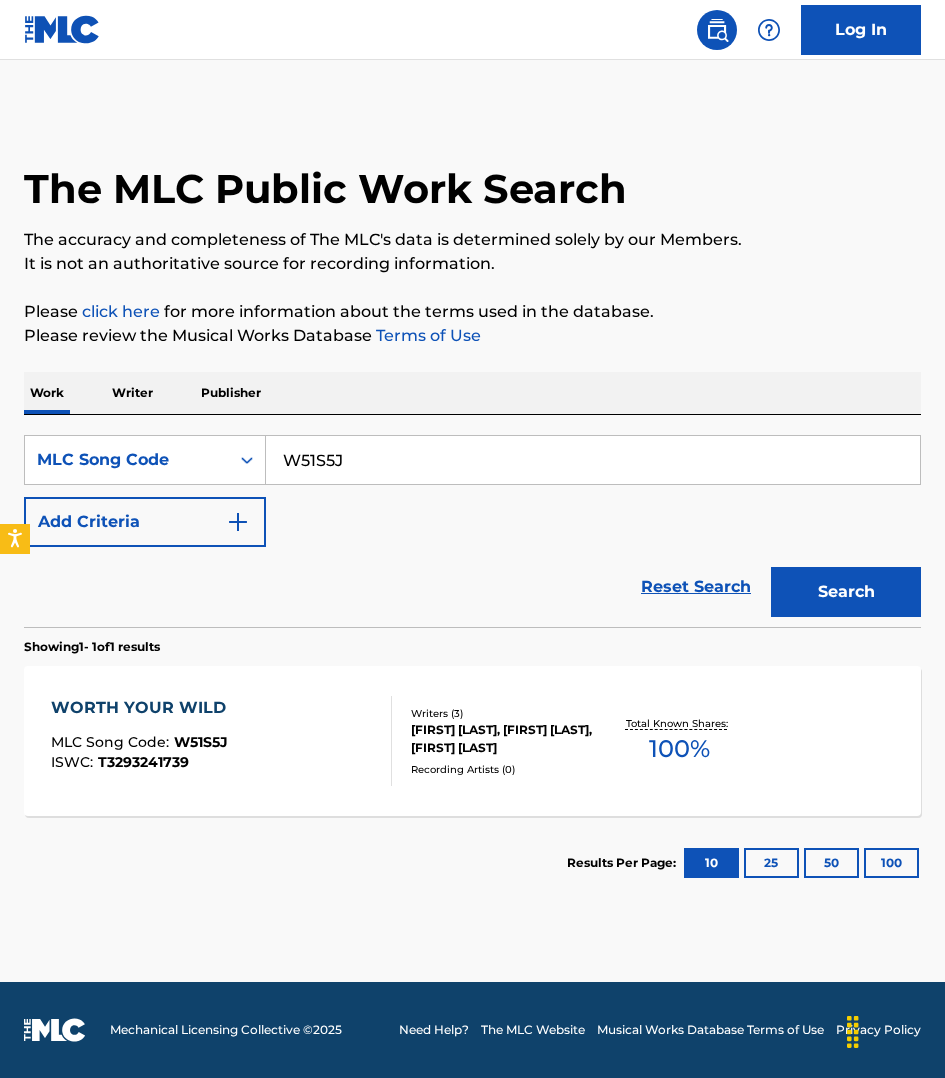 click on "W51S5J" at bounding box center [593, 460] 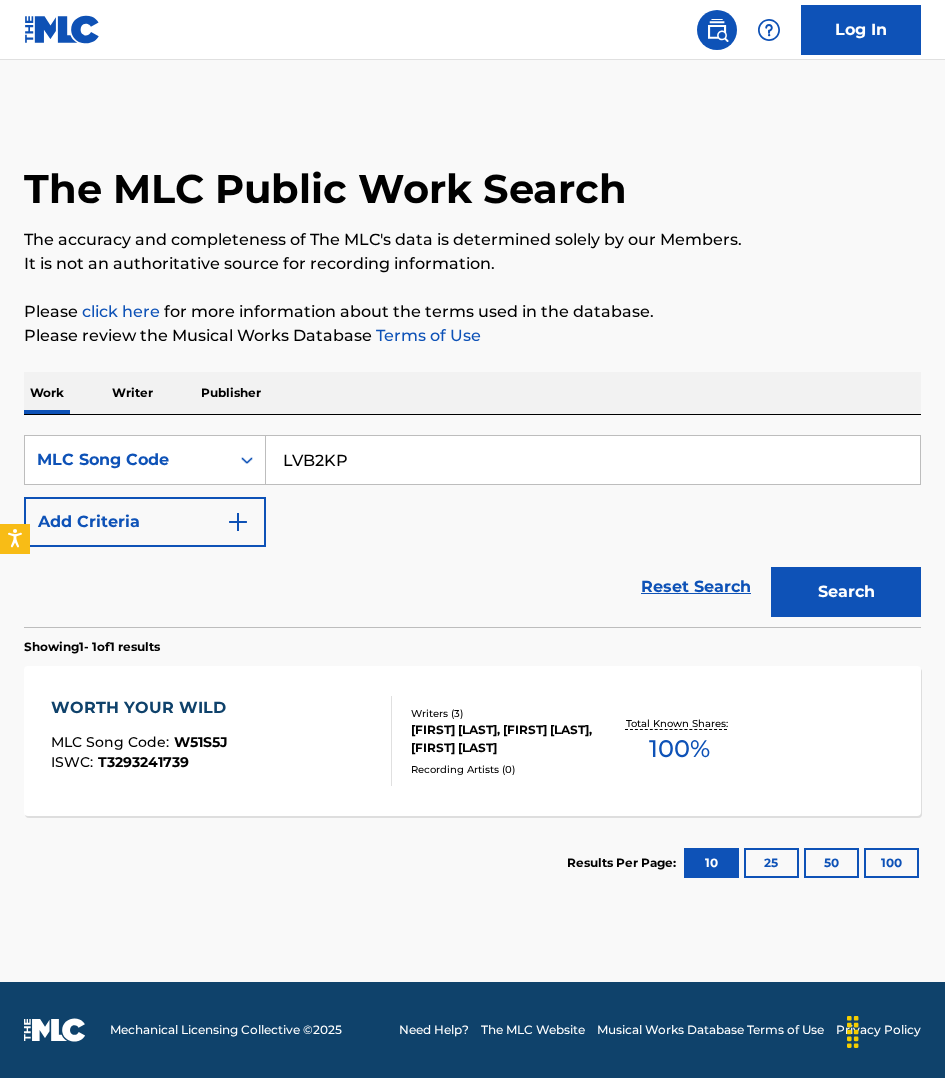 type on "LVB2KP" 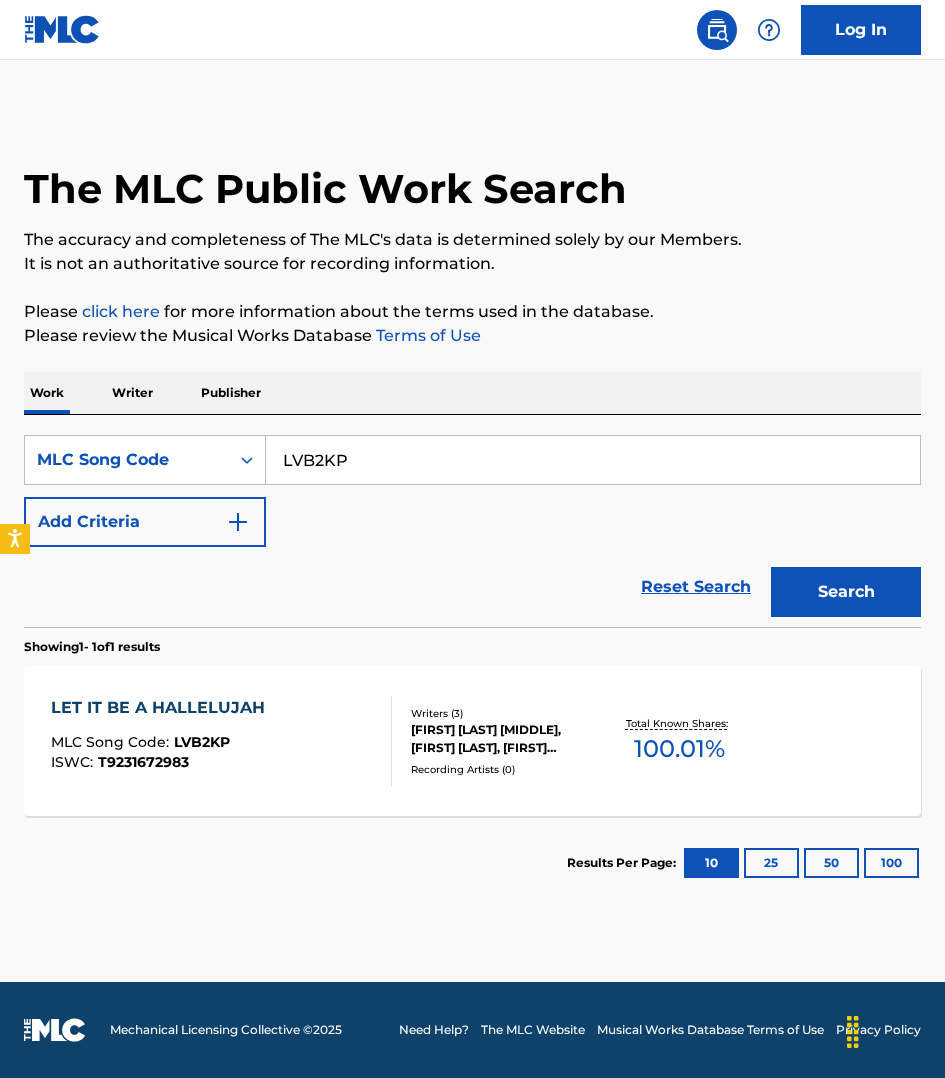 click on "LET IT BE A HALLELUJAH MLC Song Code : LVB2KP ISWC : T9231672983" at bounding box center [221, 741] 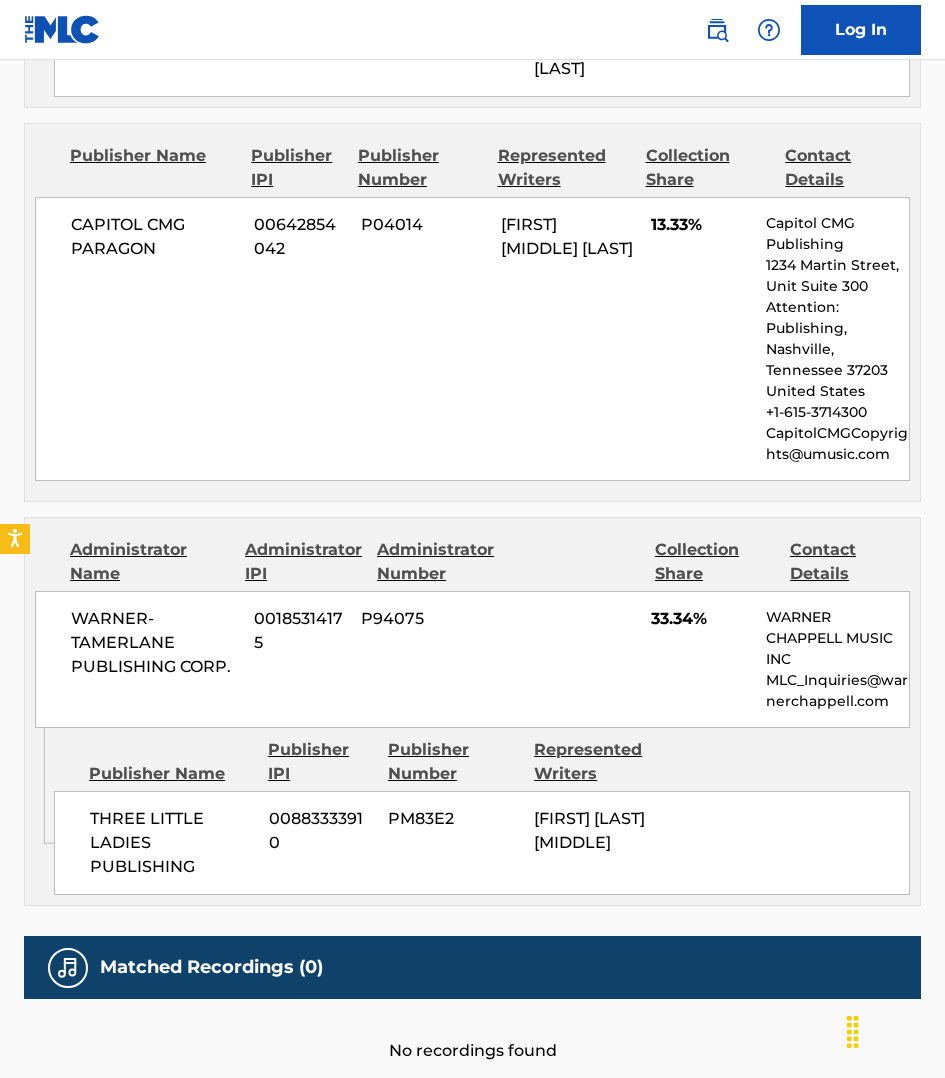 scroll, scrollTop: 2625, scrollLeft: 0, axis: vertical 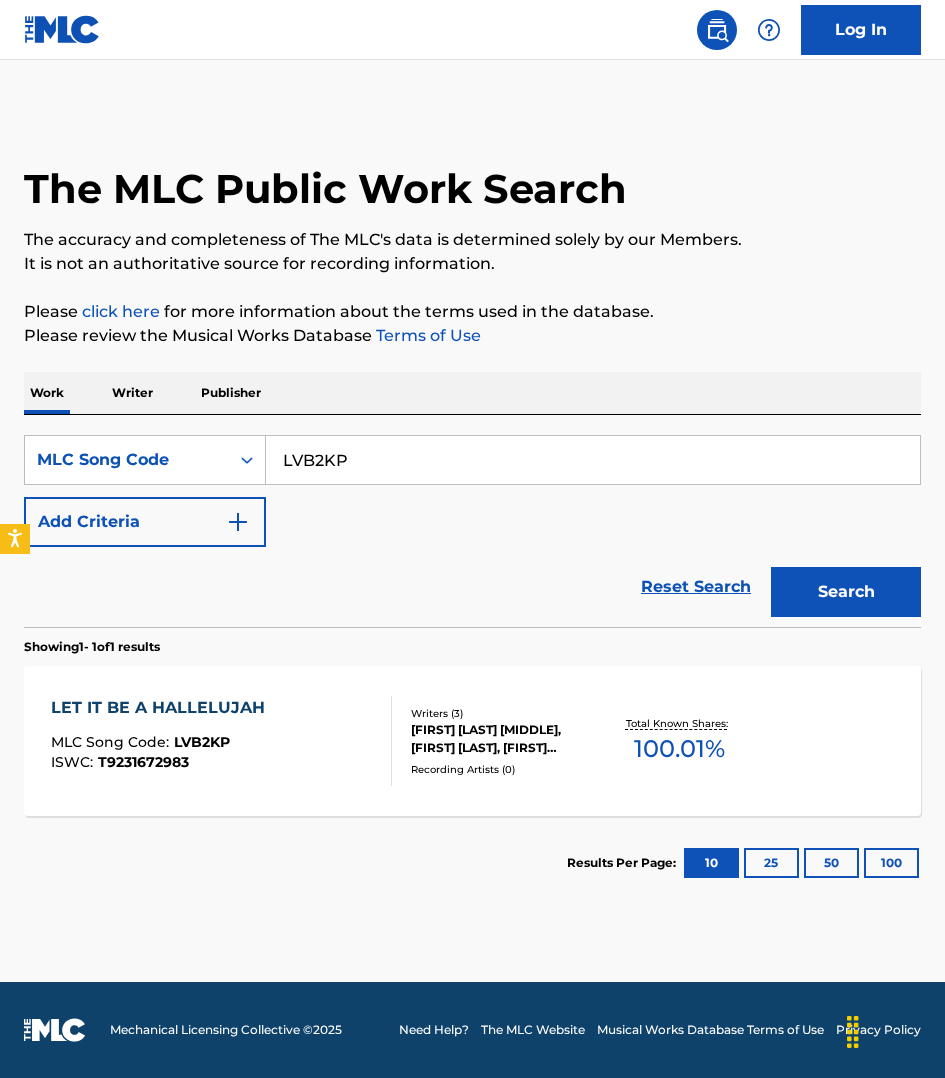 click on "LVB2KP" at bounding box center [593, 460] 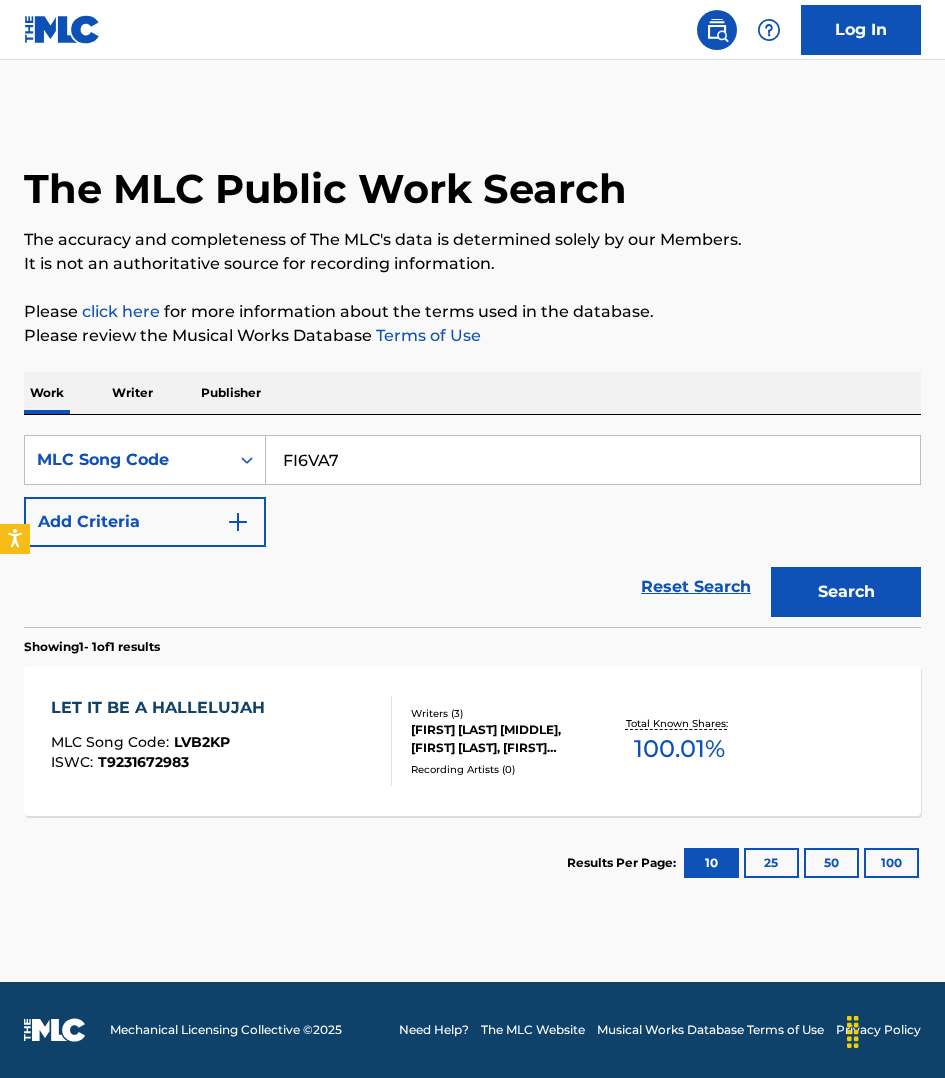 type on "FI6VA7" 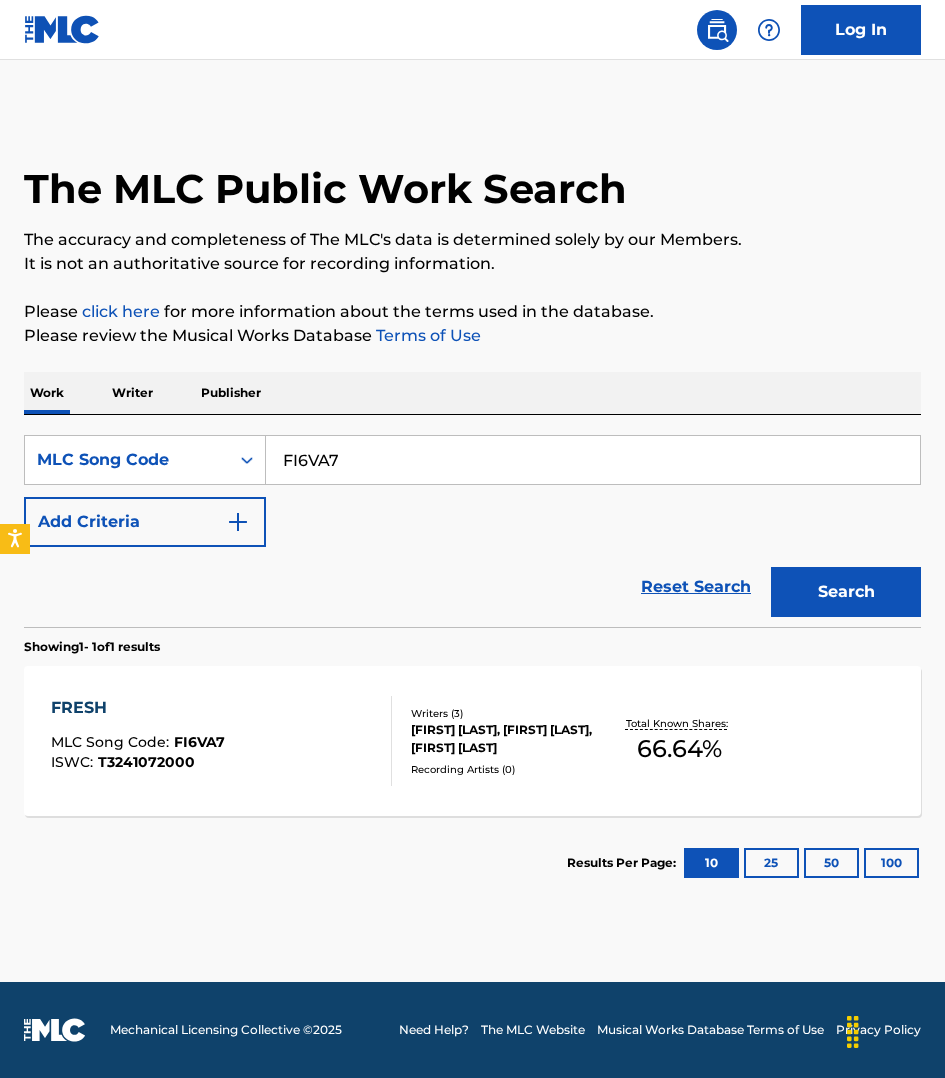 click on "FRESH MLC Song Code : FI6VA7 ISWC : T3241072000" at bounding box center (221, 741) 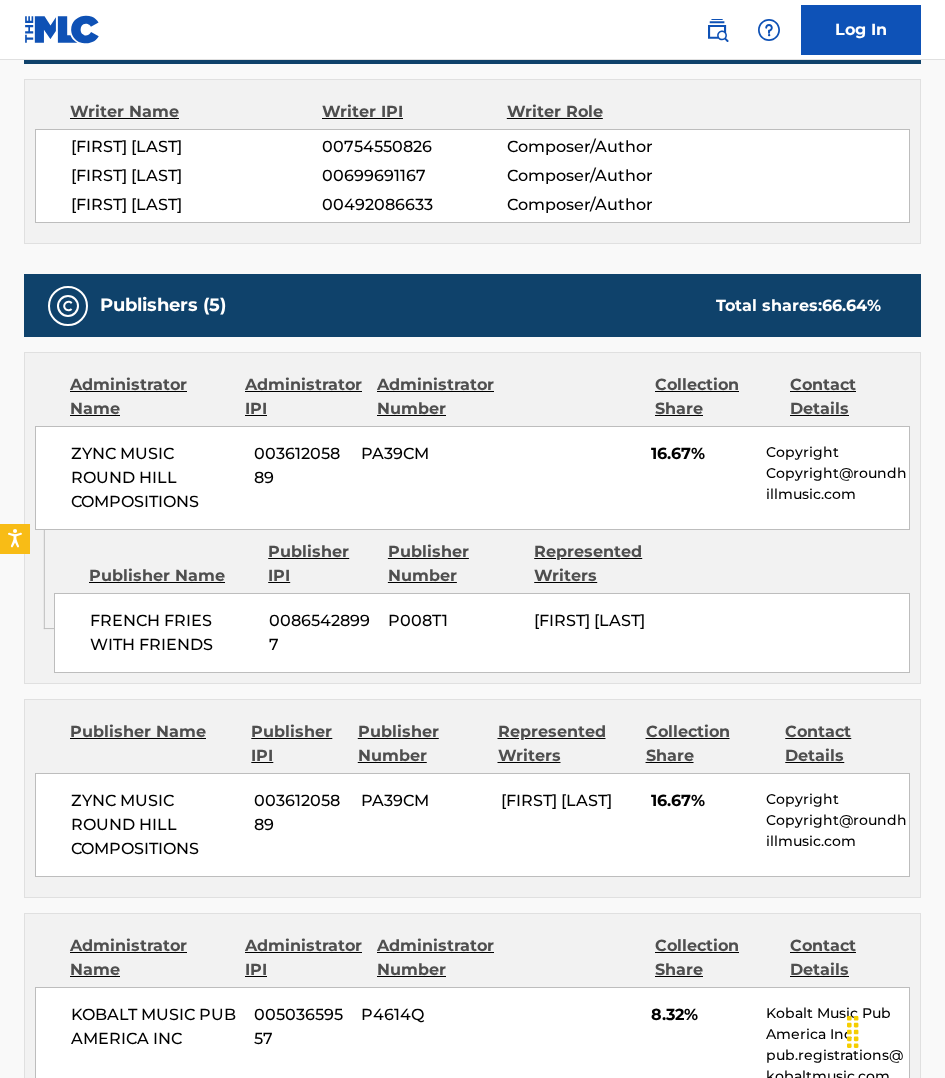 scroll, scrollTop: 702, scrollLeft: 0, axis: vertical 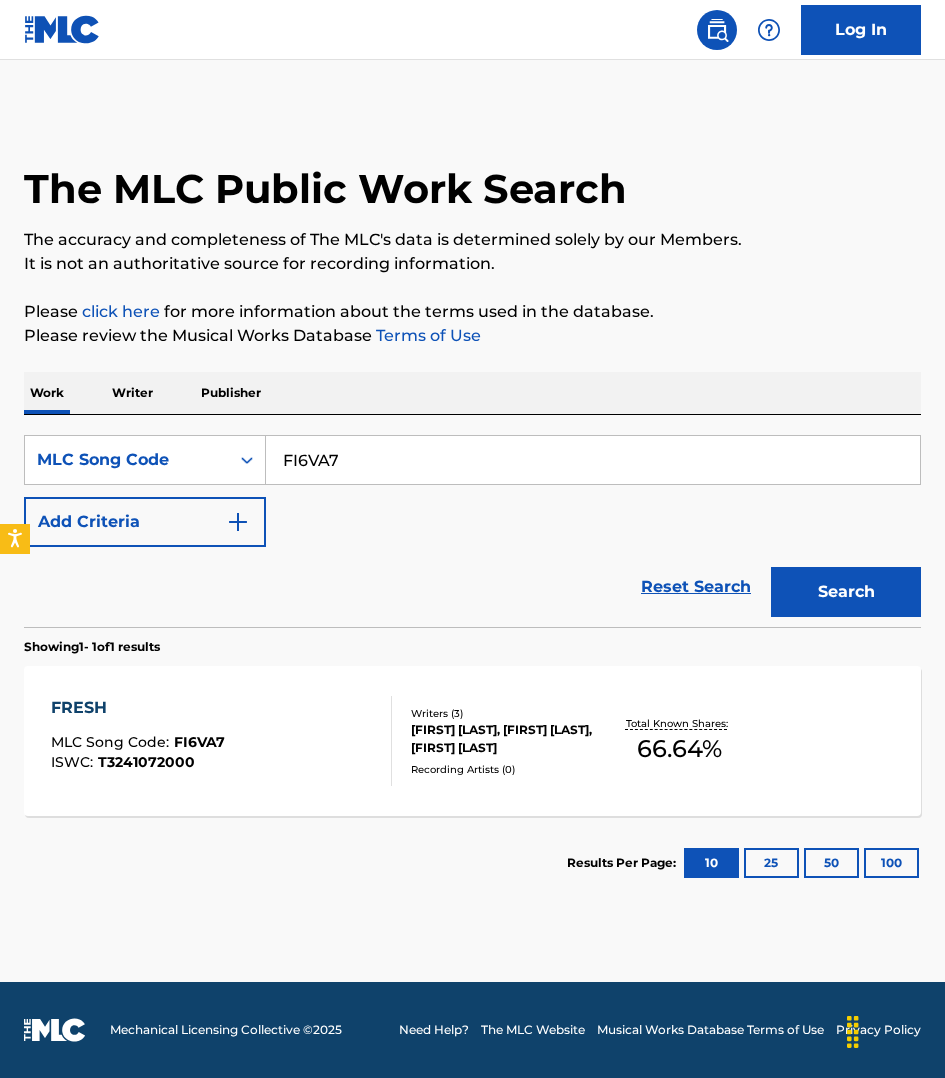 click on "FI6VA7" at bounding box center [593, 460] 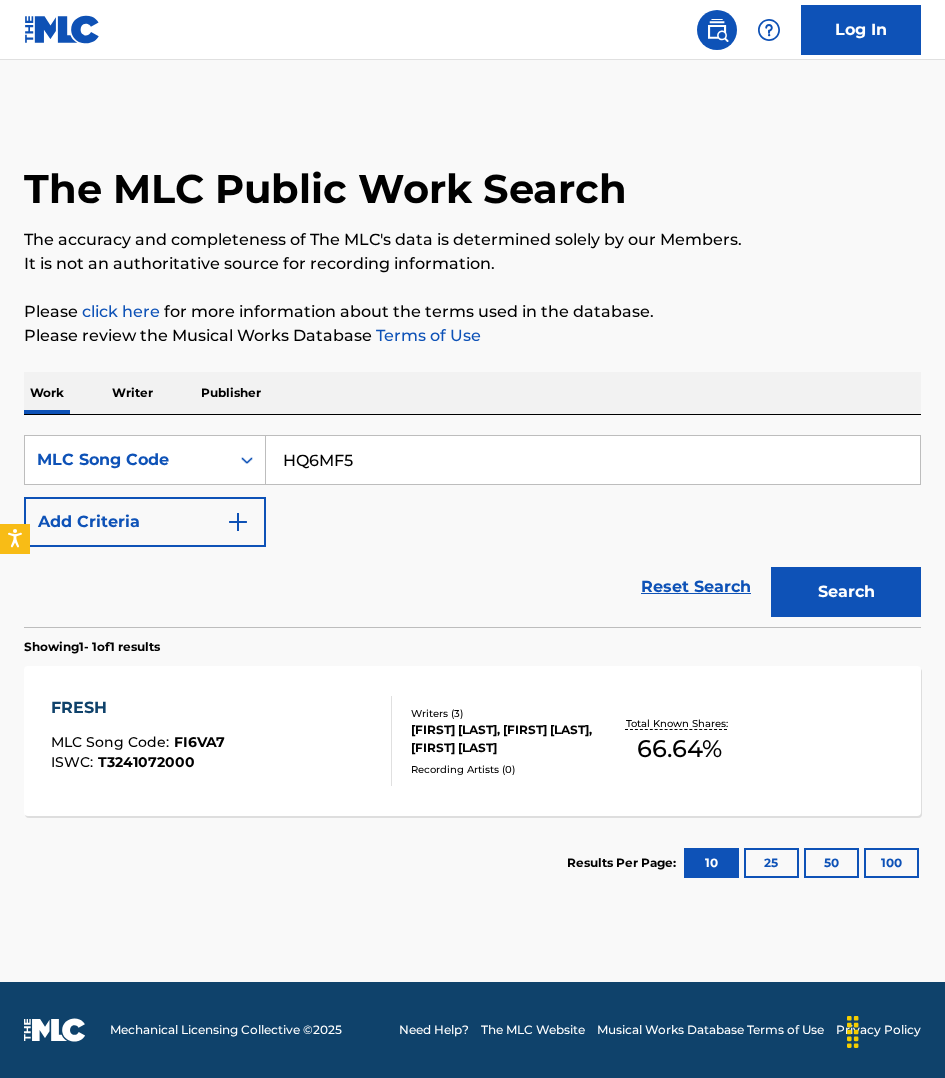 type on "HQ6MF5" 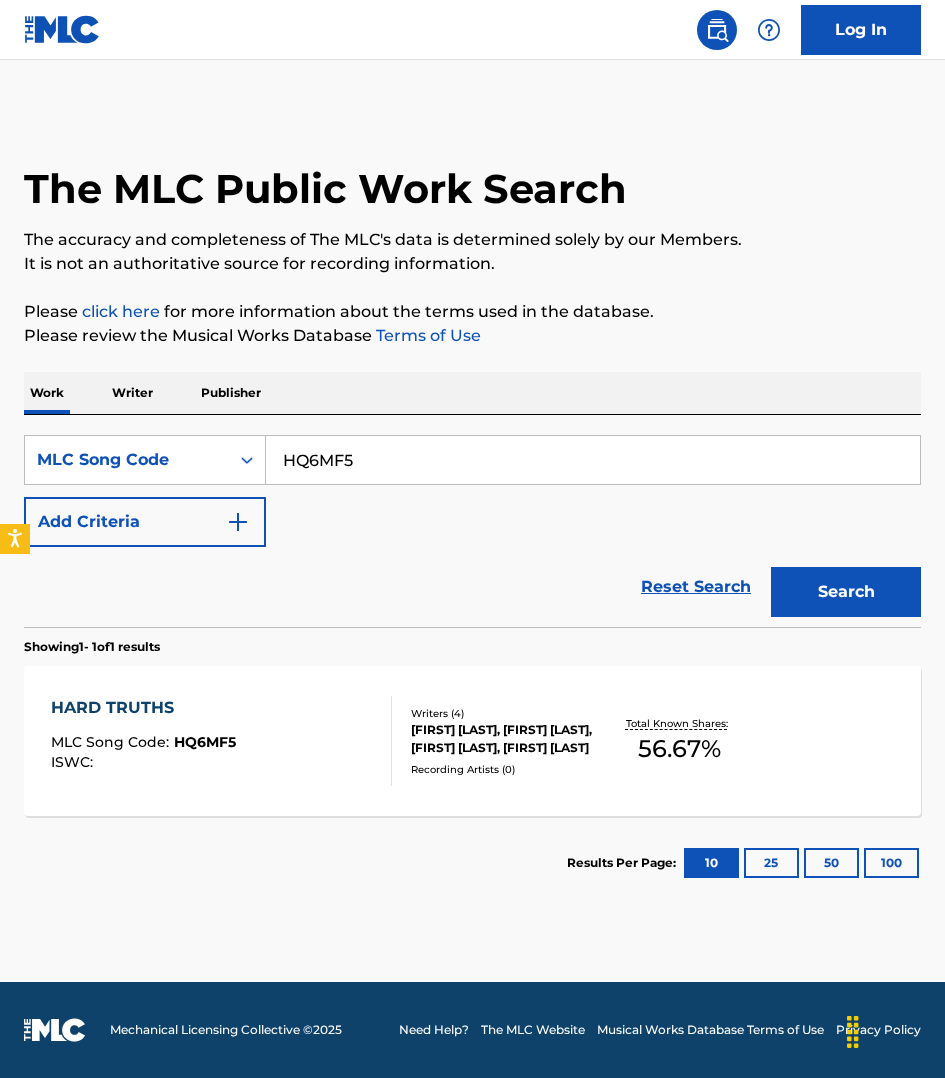 click on "The MLC Public Work Search The accuracy and completeness of The MLC's data is determined solely by our Members. It is not an authoritative source for recording information. Please   click here   for more information about the terms used in the database. Please review the Musical Works Database   Terms of Use Work Writer Publisher SearchWithCriteriae39977bb-8ca4-4364-bfb6-0dce6cd78deb MLC Song Code HQ6MF5 Add Criteria Reset Search Search Showing  1  -   1  of  1   results   HARD TRUTHS MLC Song Code : HQ6MF5 ISWC : Writers ( 4 ) [FIRST] [LAST], [FIRST] [LAST], [FIRST] [LAST], [FIRST] [LAST] Recording Artists ( 0 ) Total Known Shares: 56.67 % Results Per Page: 10 25 50 100" at bounding box center (472, 510) 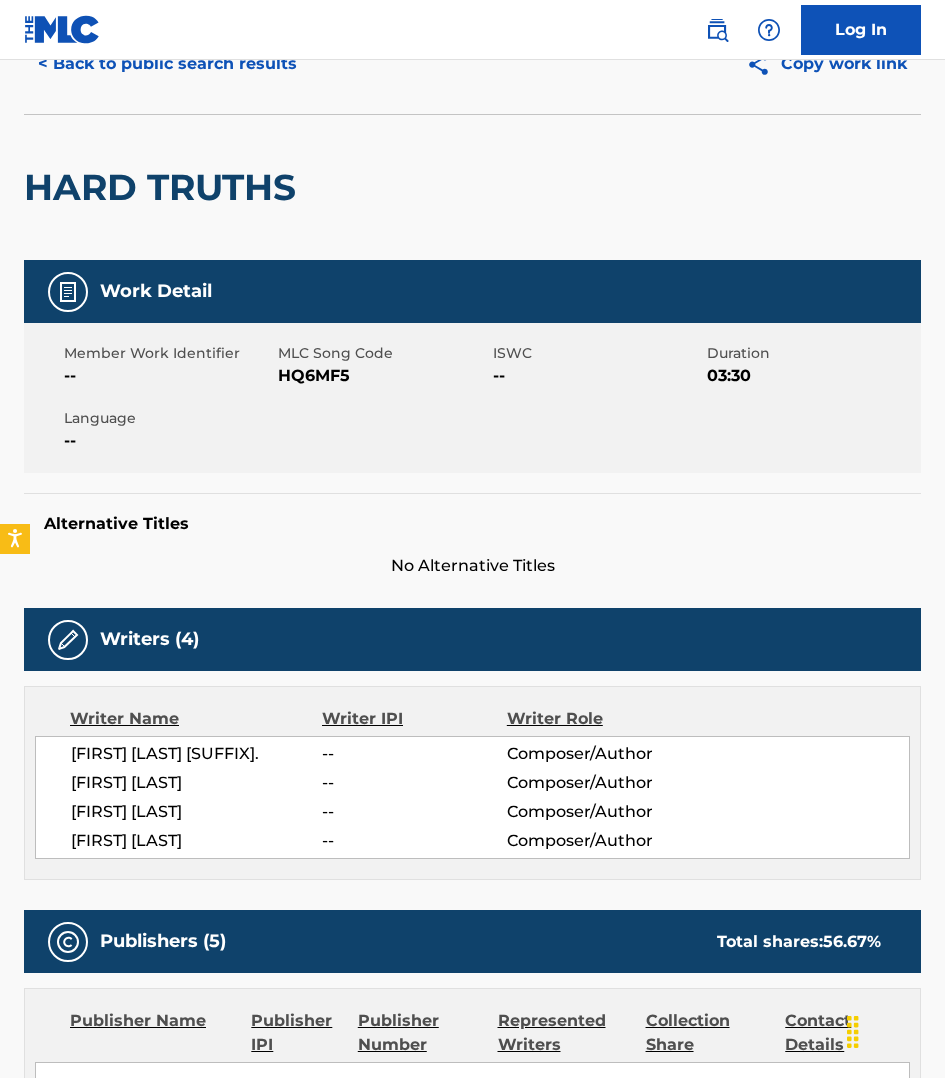 scroll, scrollTop: 125, scrollLeft: 0, axis: vertical 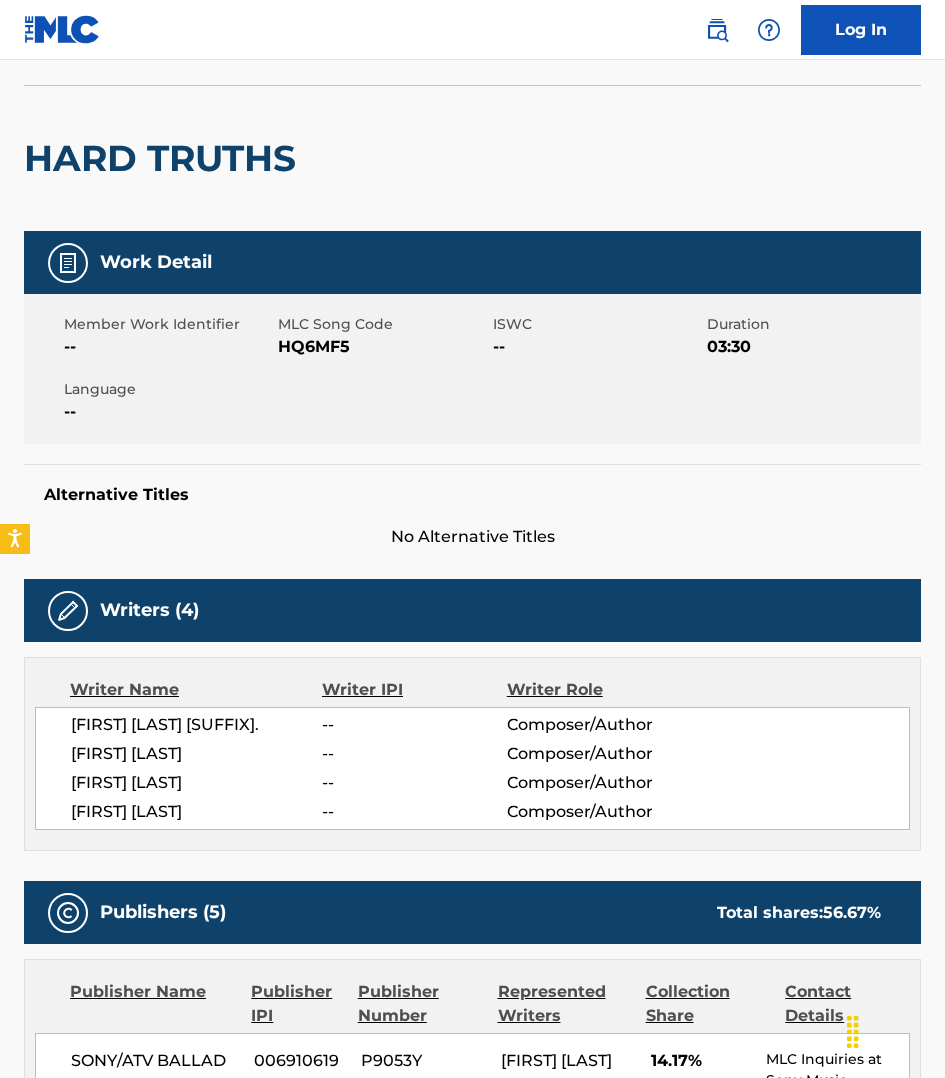 click on "HQ6MF5" at bounding box center (382, 347) 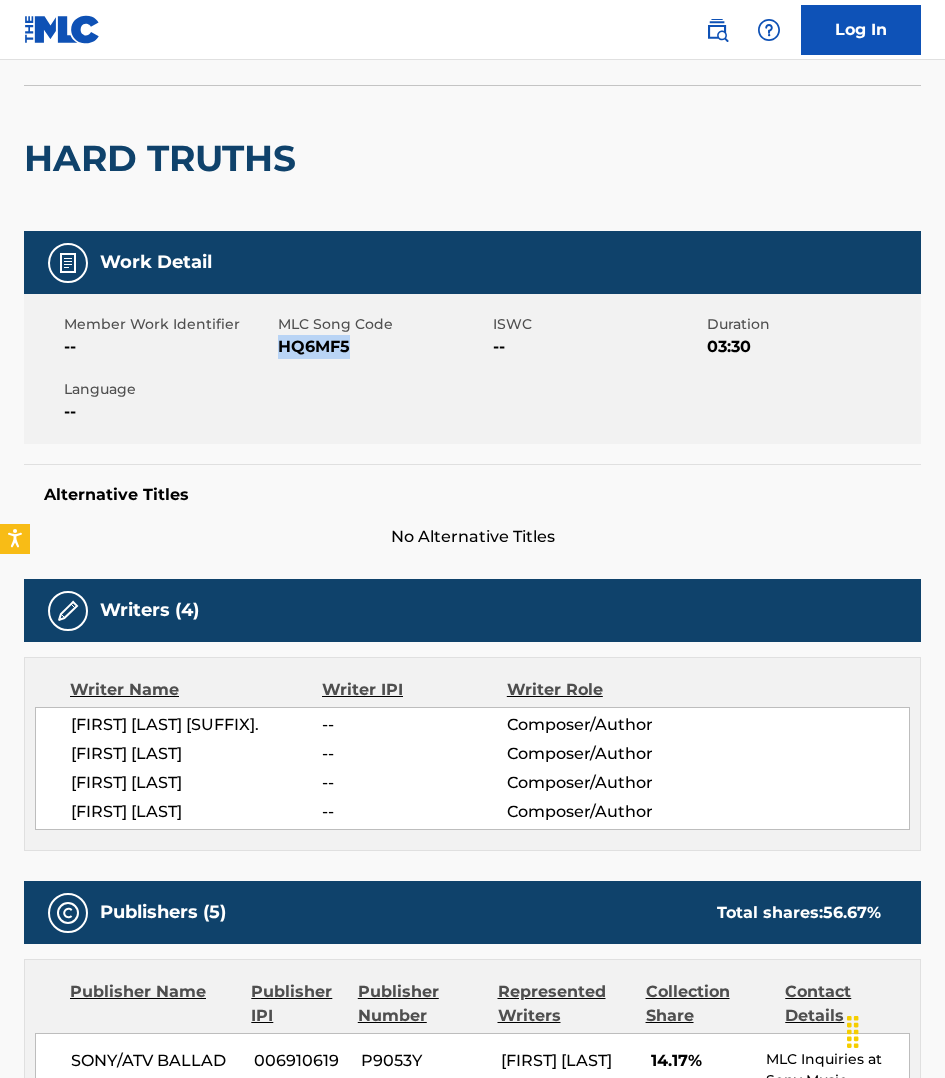 click on "HQ6MF5" at bounding box center [382, 347] 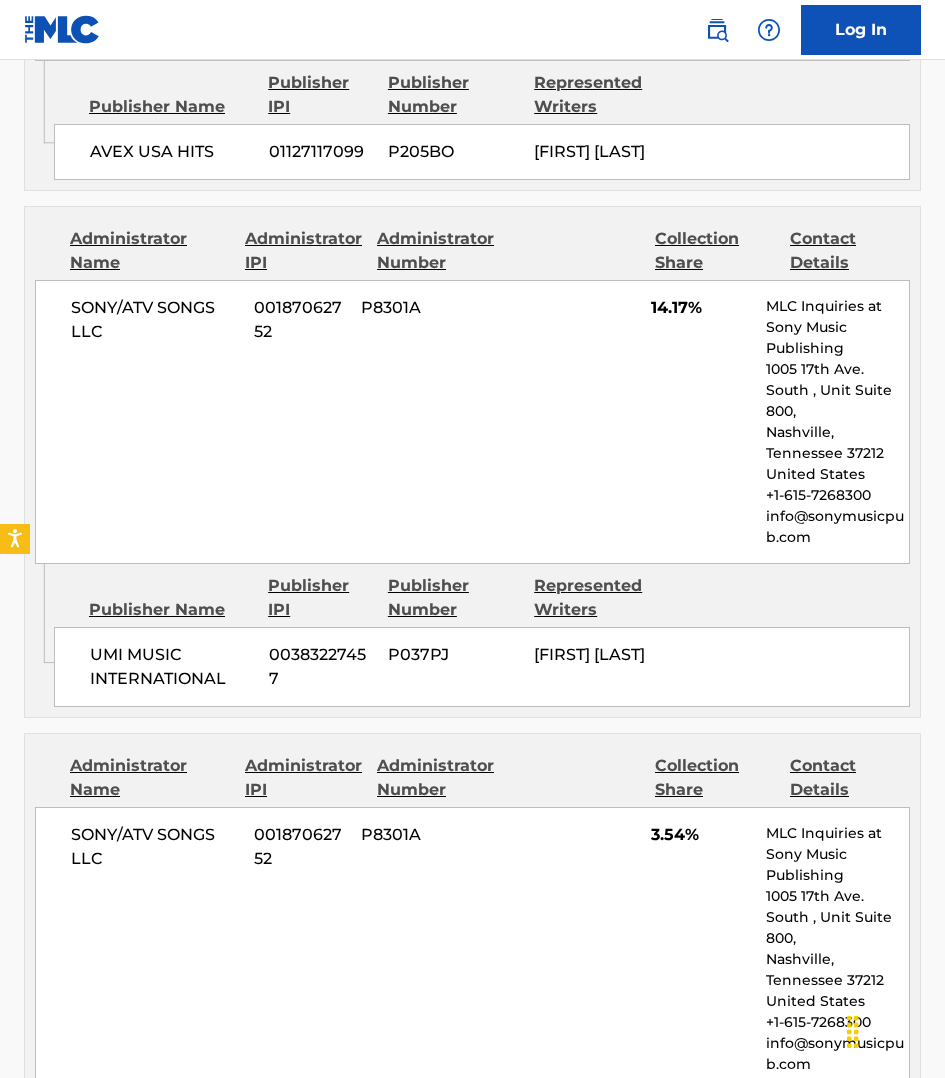 scroll, scrollTop: 2343, scrollLeft: 0, axis: vertical 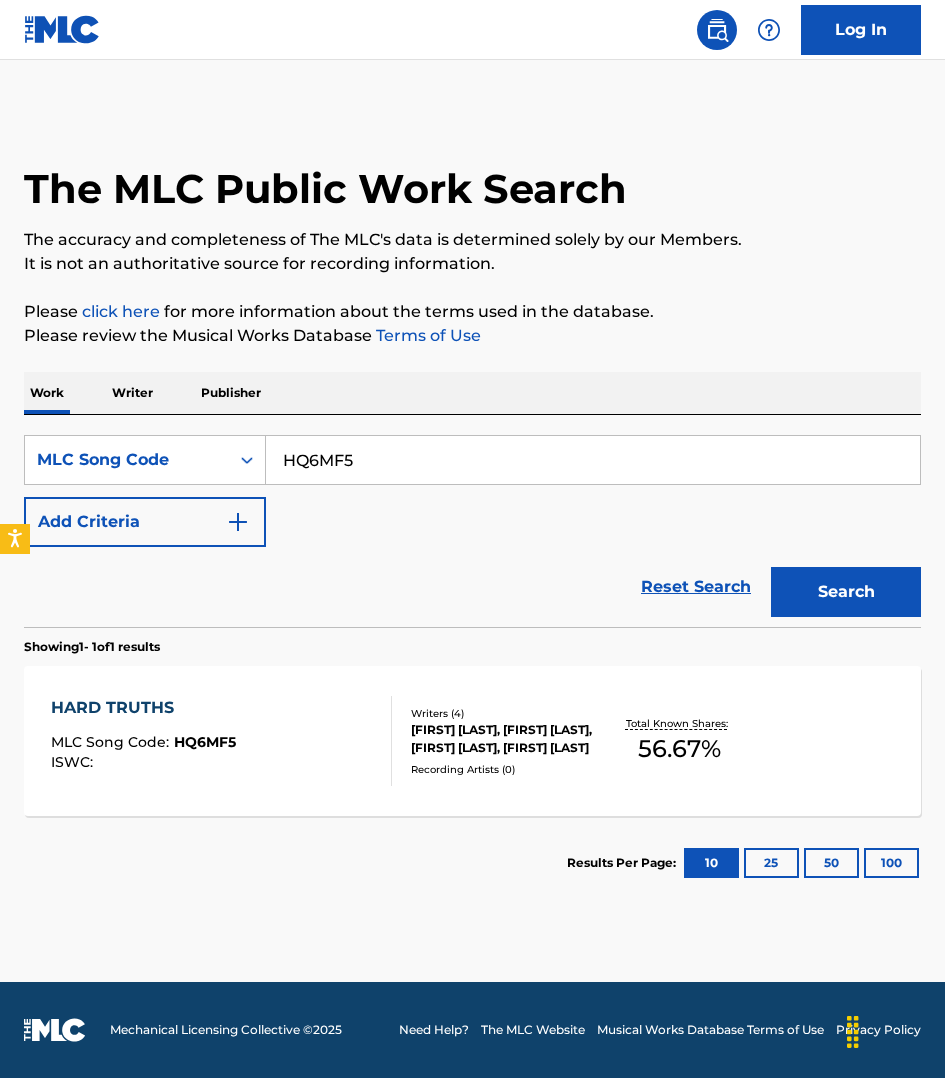 click on "HQ6MF5" at bounding box center [593, 460] 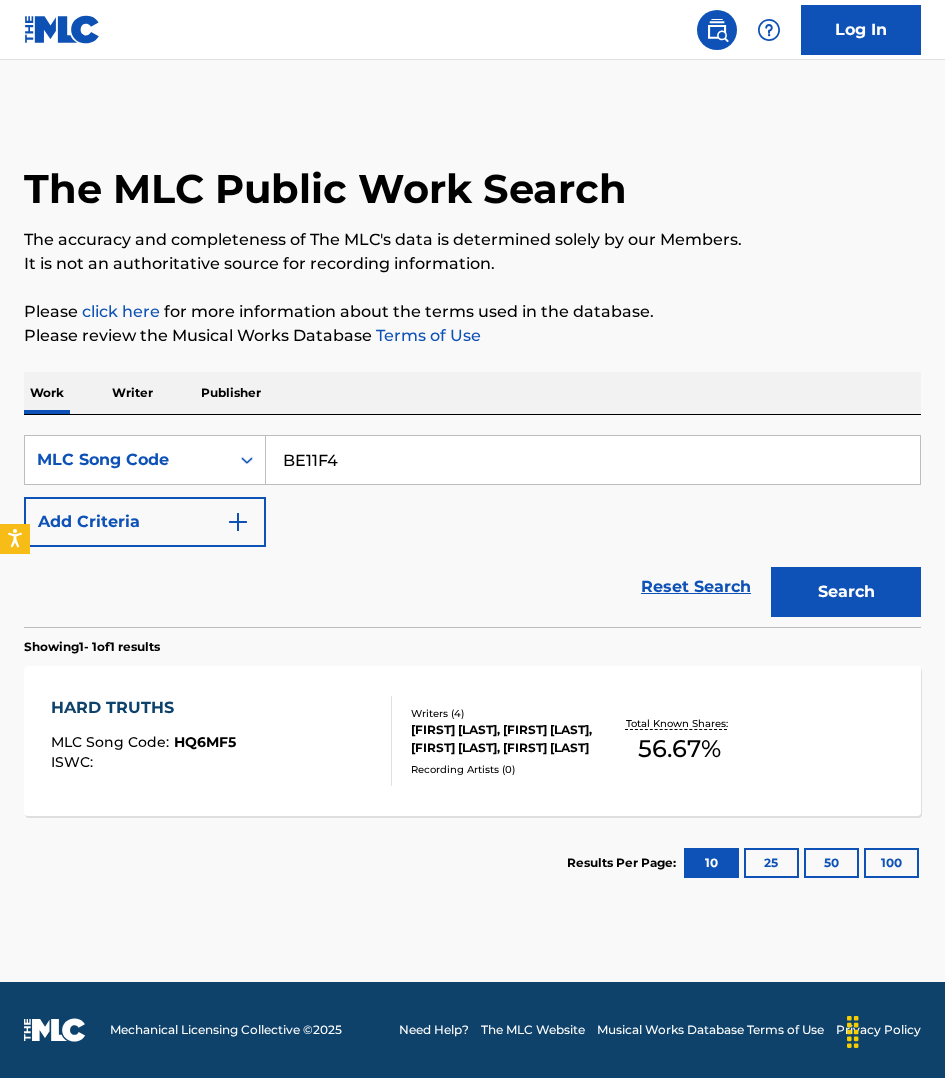 type on "BE11F4" 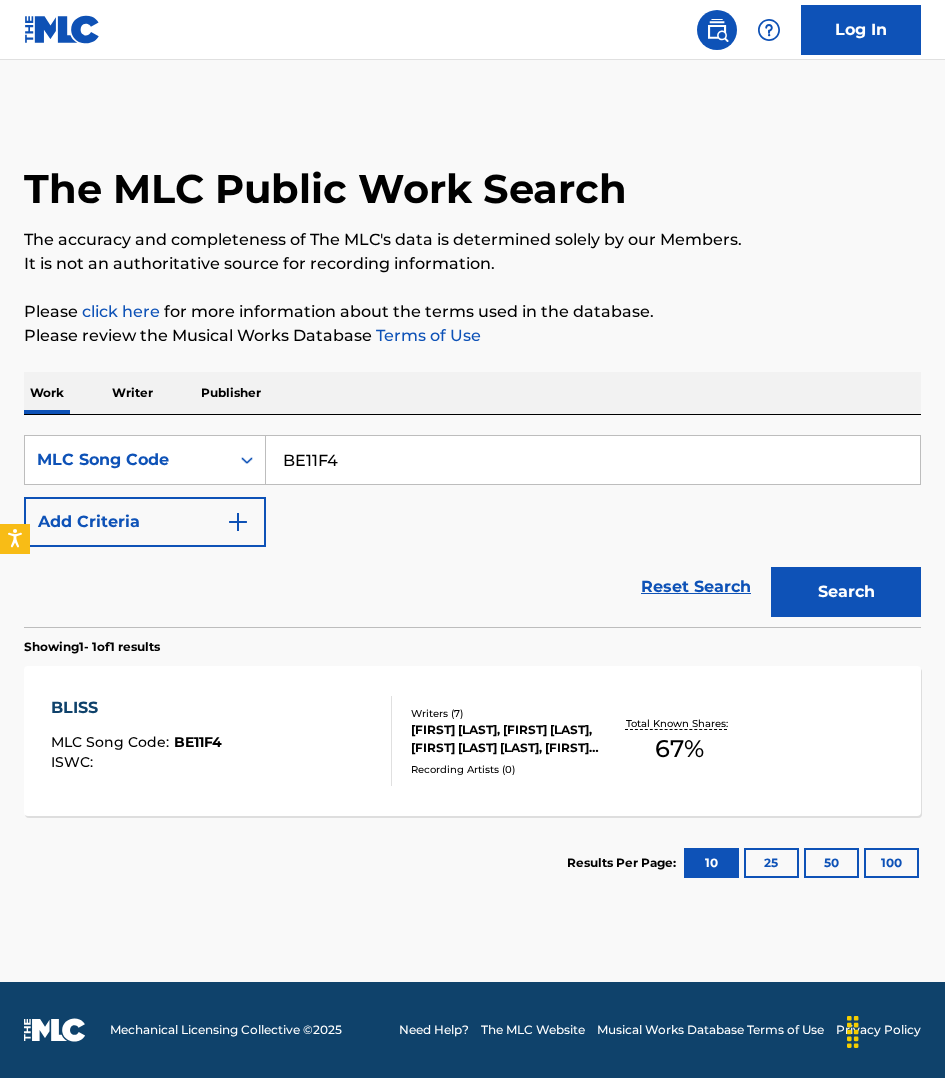 click on "BLISS MLC Song Code : BE11F4 ISWC :" at bounding box center (221, 741) 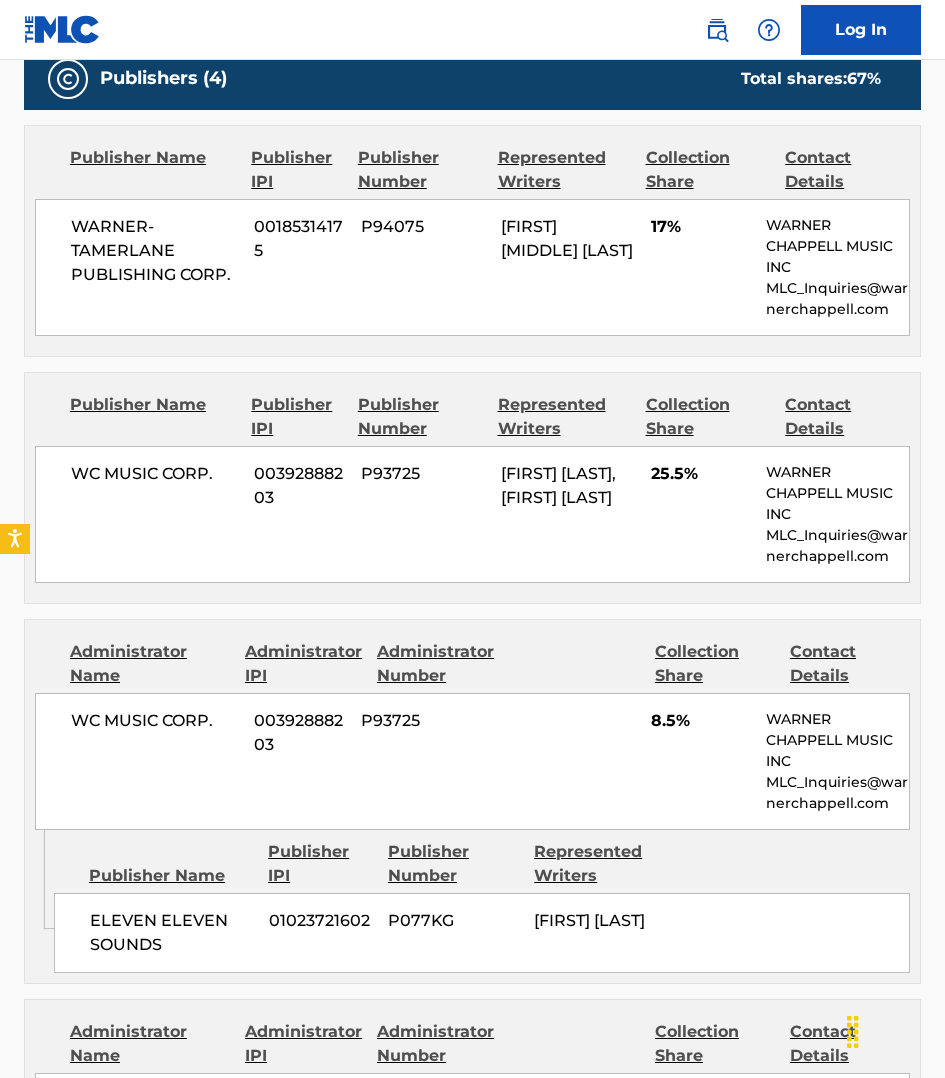 scroll, scrollTop: 1031, scrollLeft: 0, axis: vertical 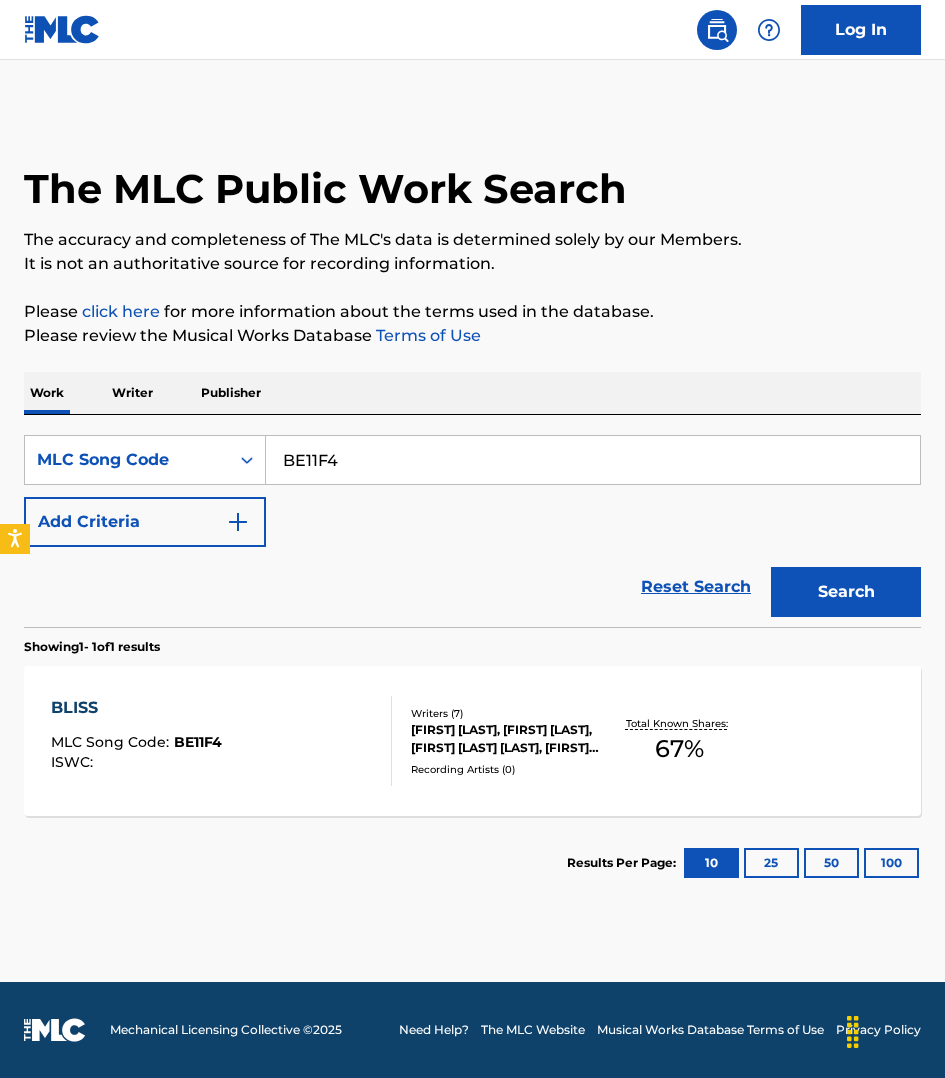click on "BE11F4" at bounding box center [593, 460] 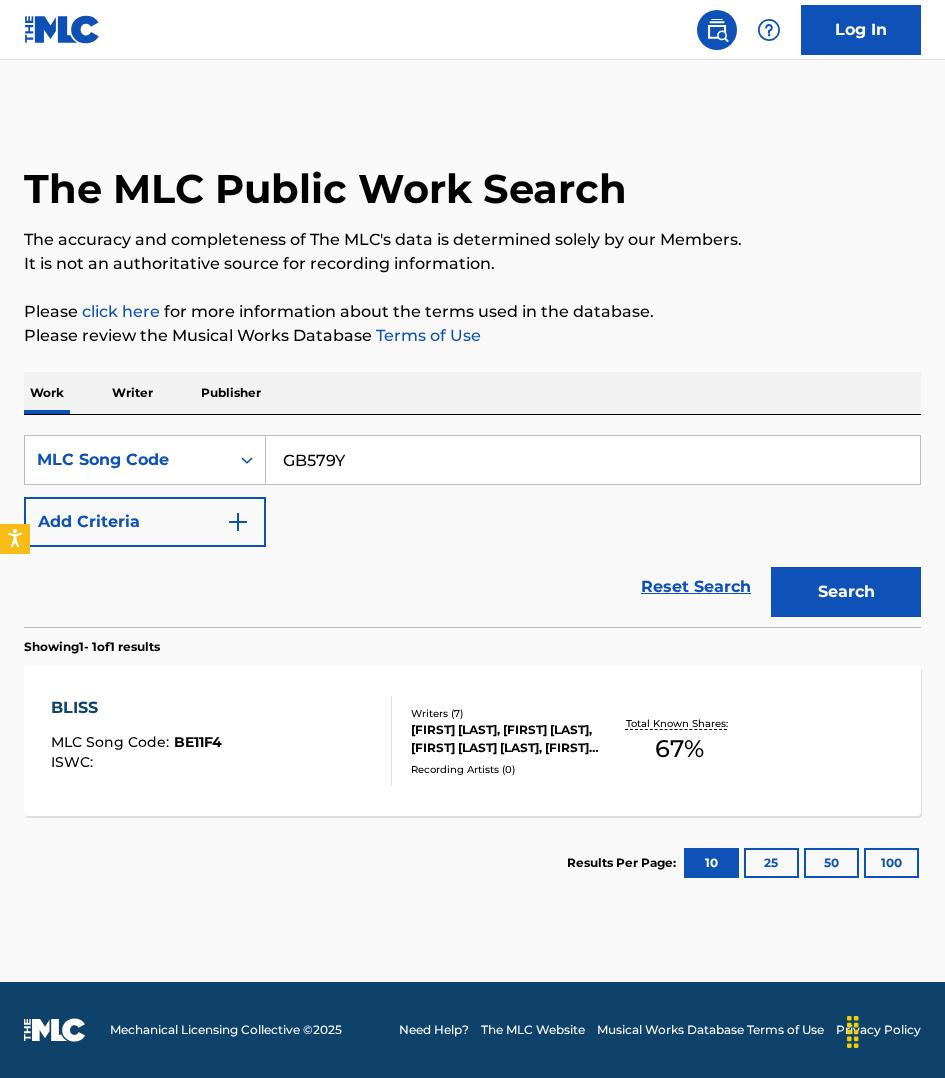 type on "GB579Y" 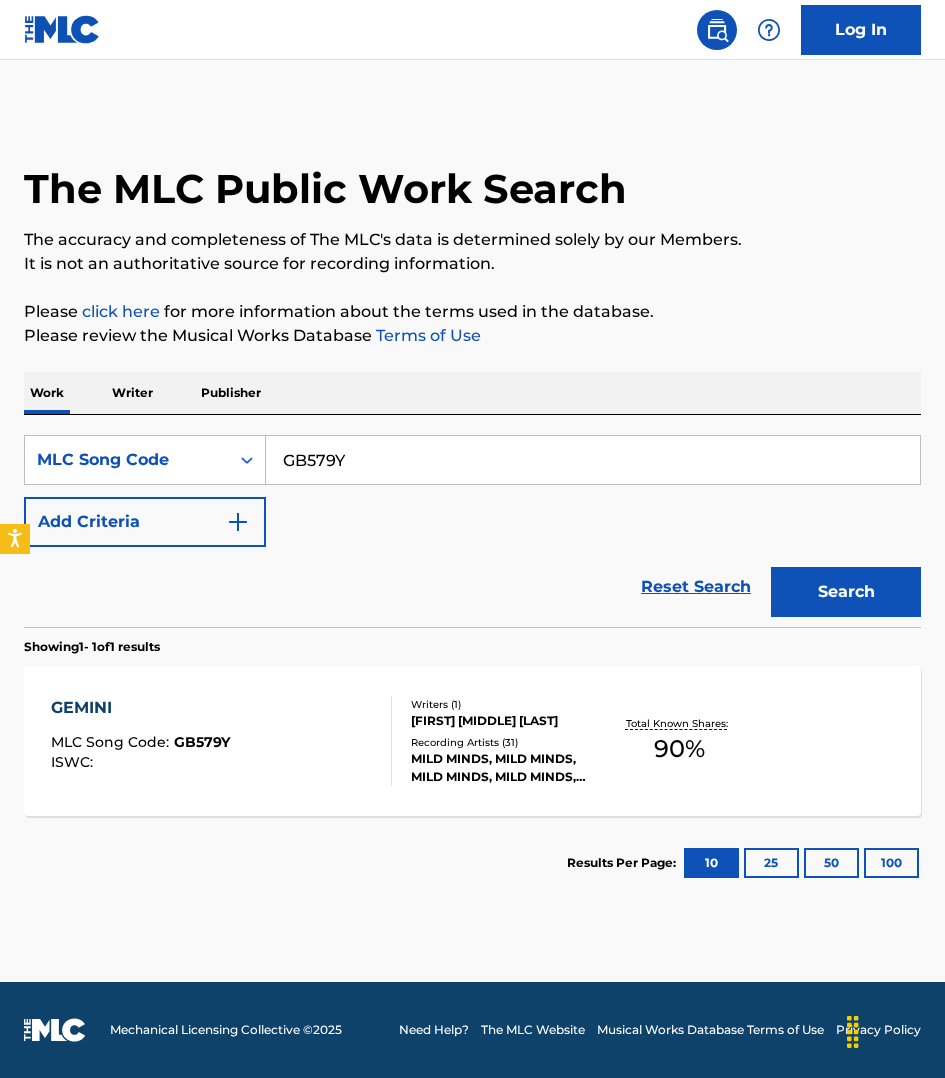 click on "GEMINI MLC Song Code : GB579Y ISWC :" at bounding box center (221, 741) 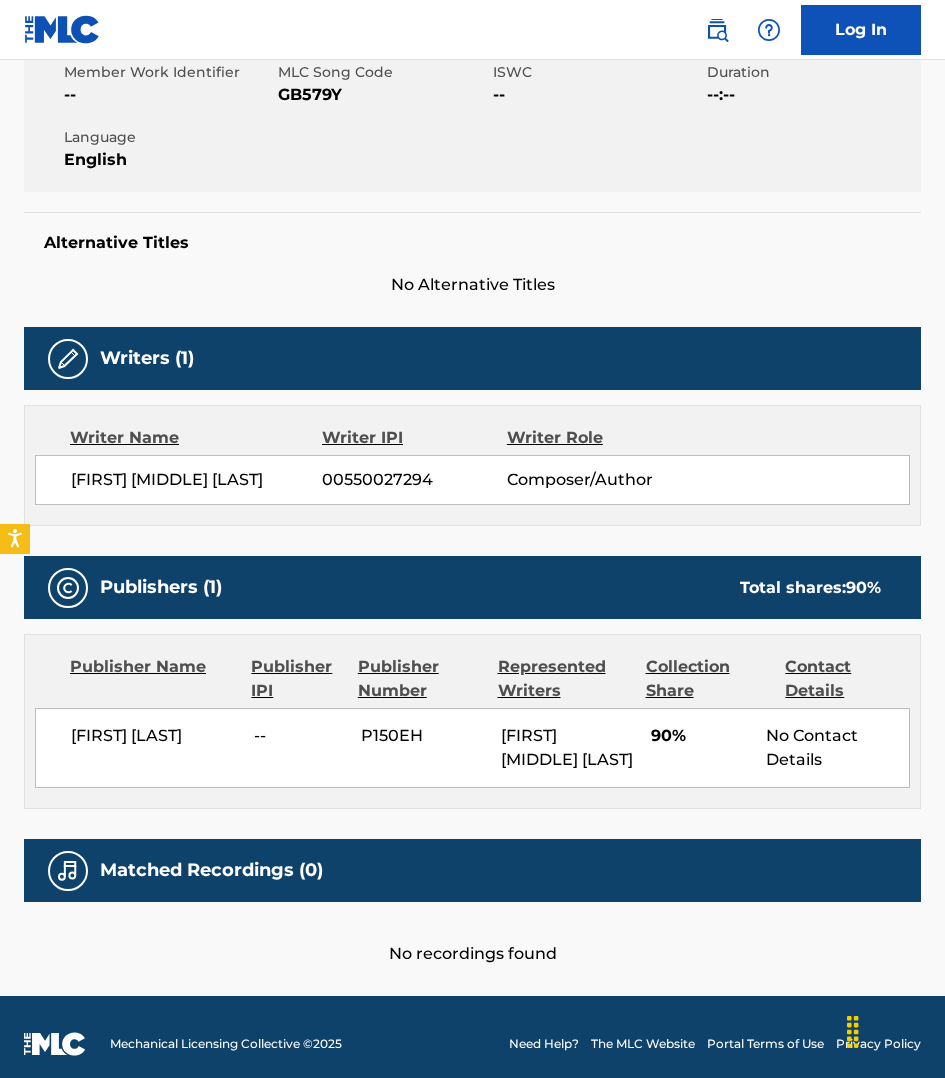 scroll, scrollTop: 392, scrollLeft: 0, axis: vertical 